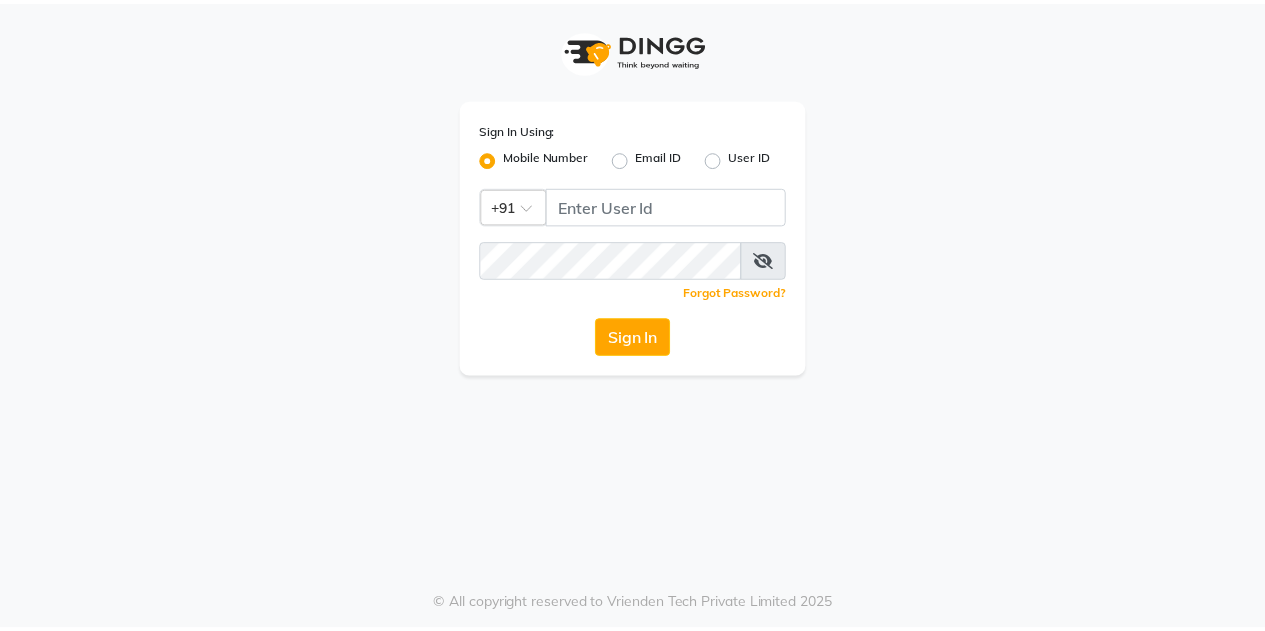 scroll, scrollTop: 0, scrollLeft: 0, axis: both 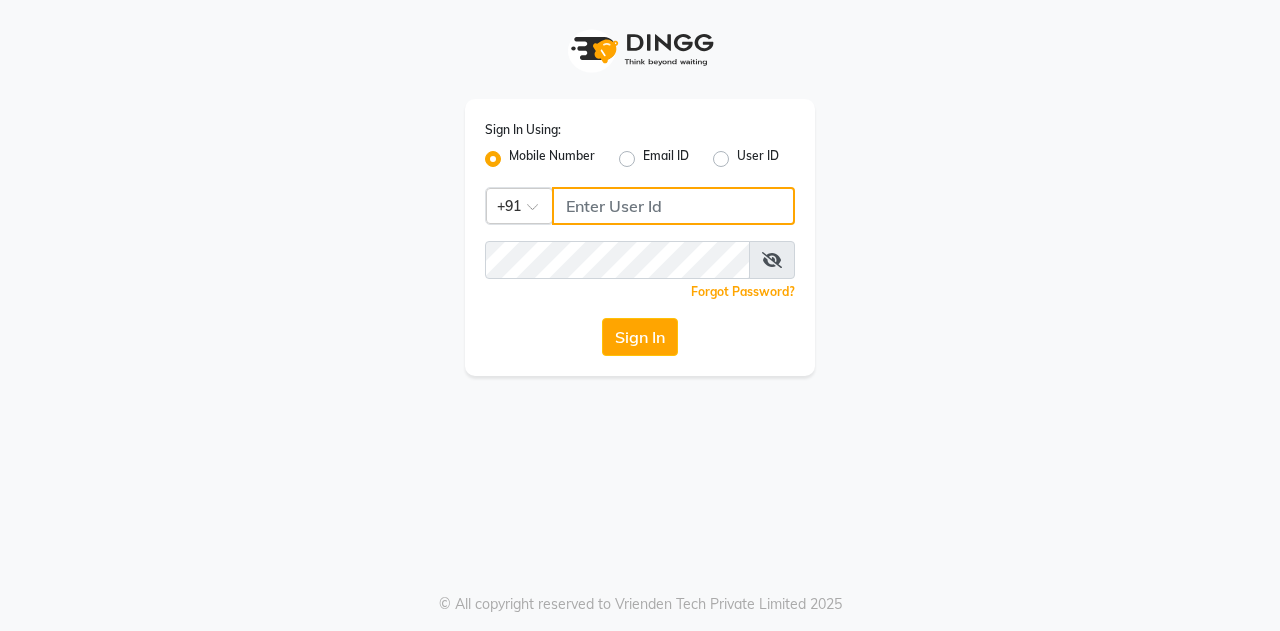 click 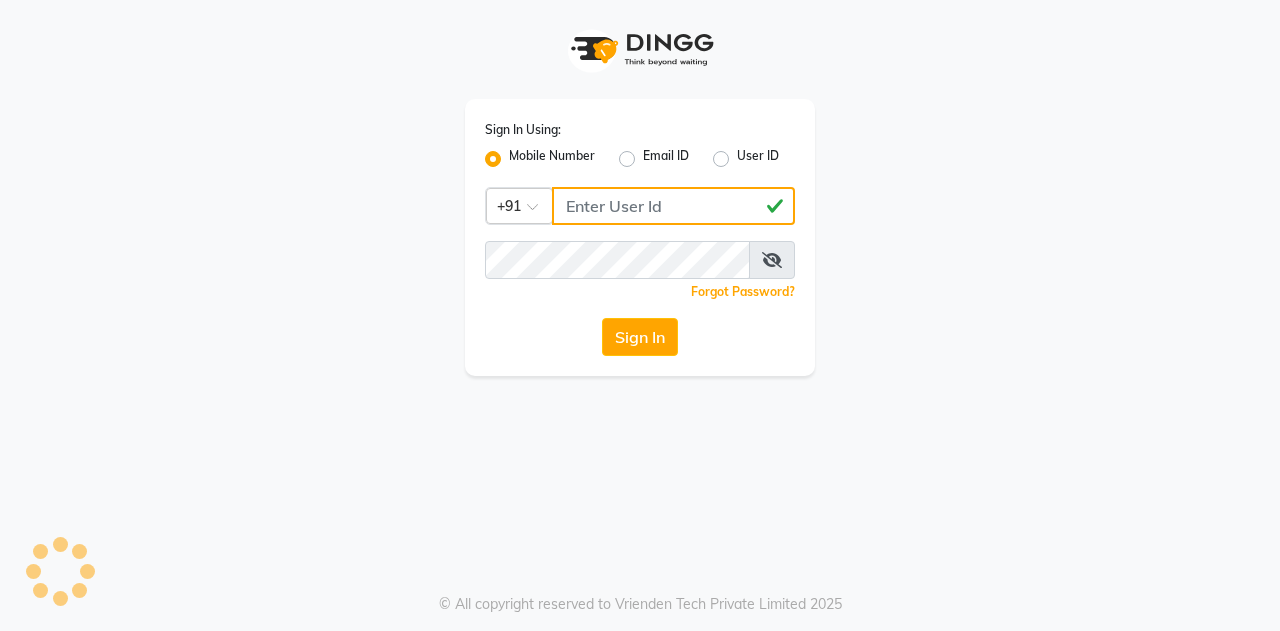 type on "[PHONE]" 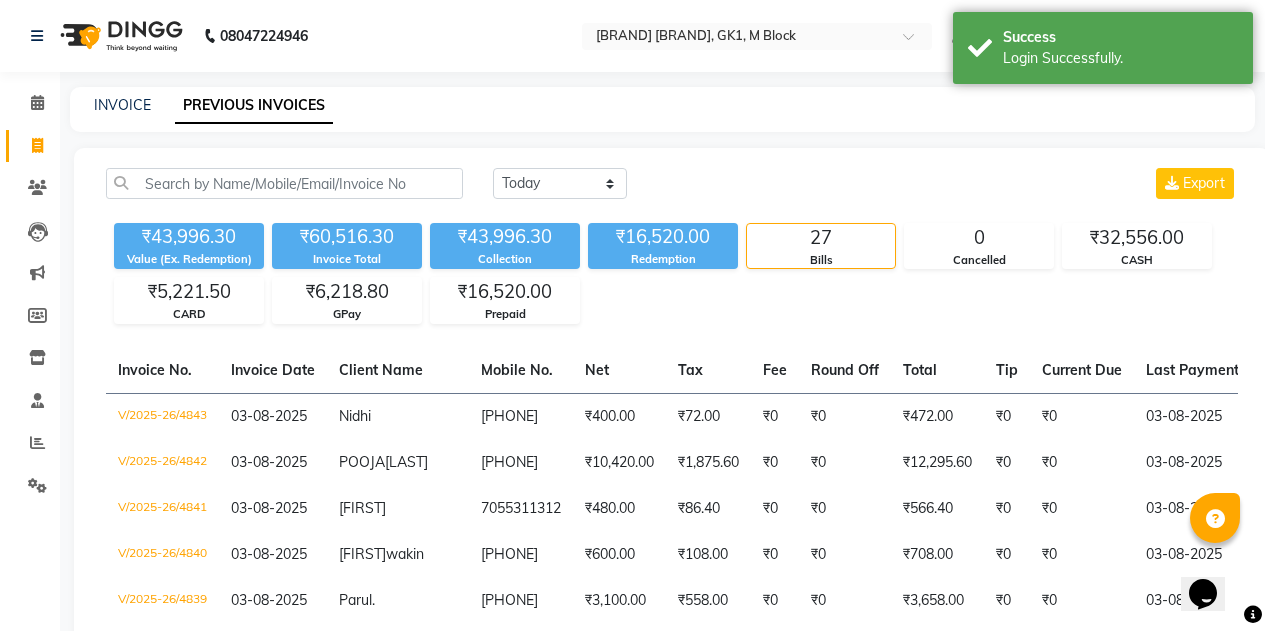 scroll, scrollTop: 0, scrollLeft: 0, axis: both 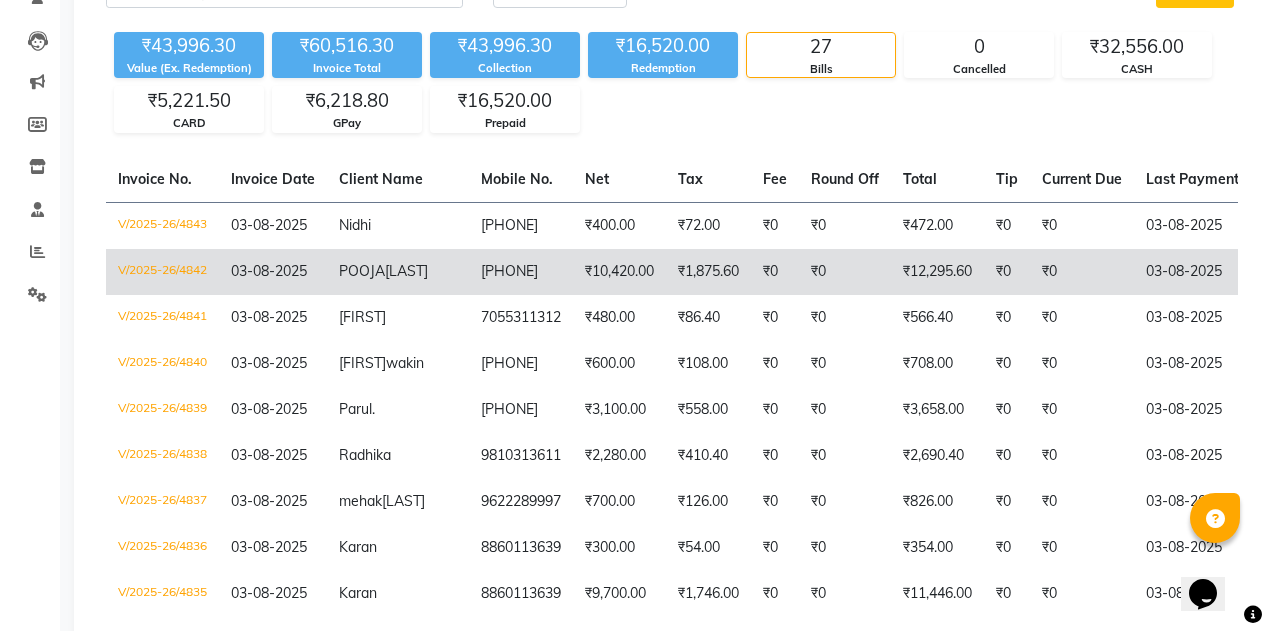click on "V/2025-26/4842" 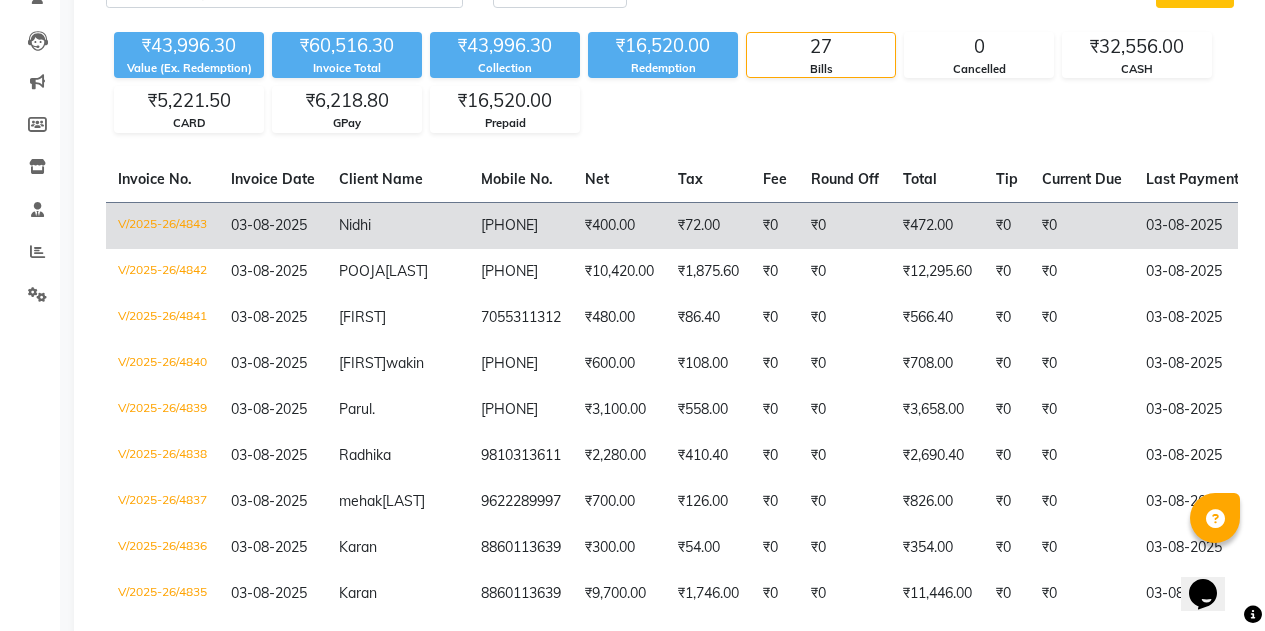 scroll, scrollTop: 0, scrollLeft: 0, axis: both 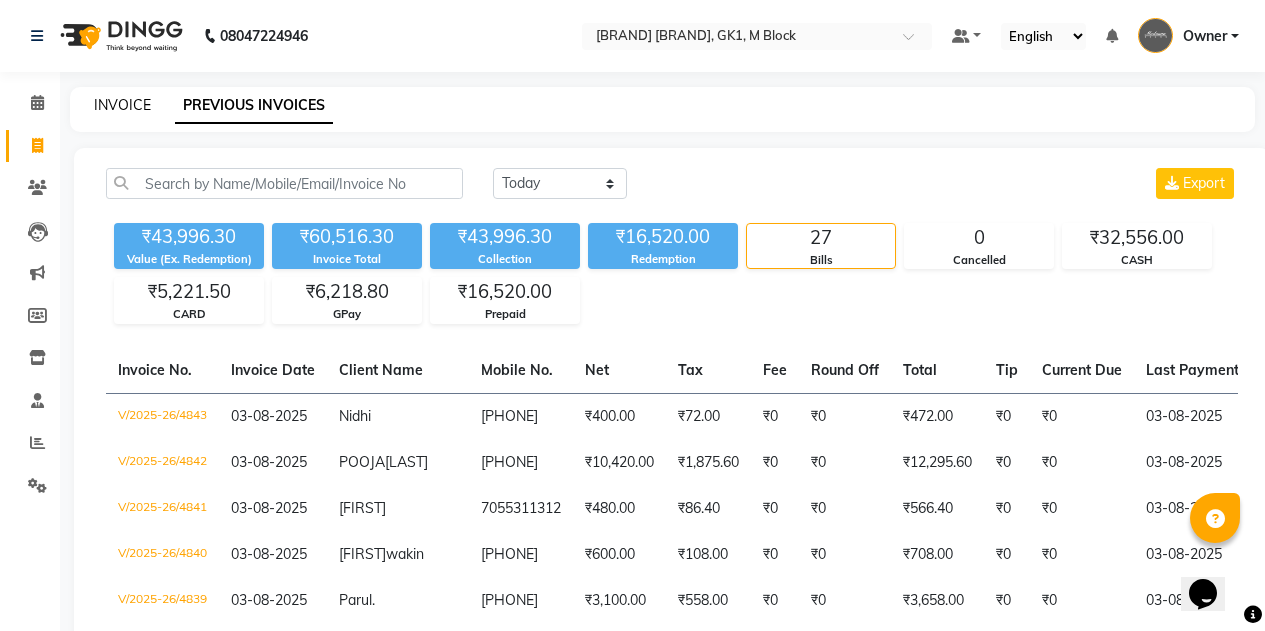 click on "INVOICE" 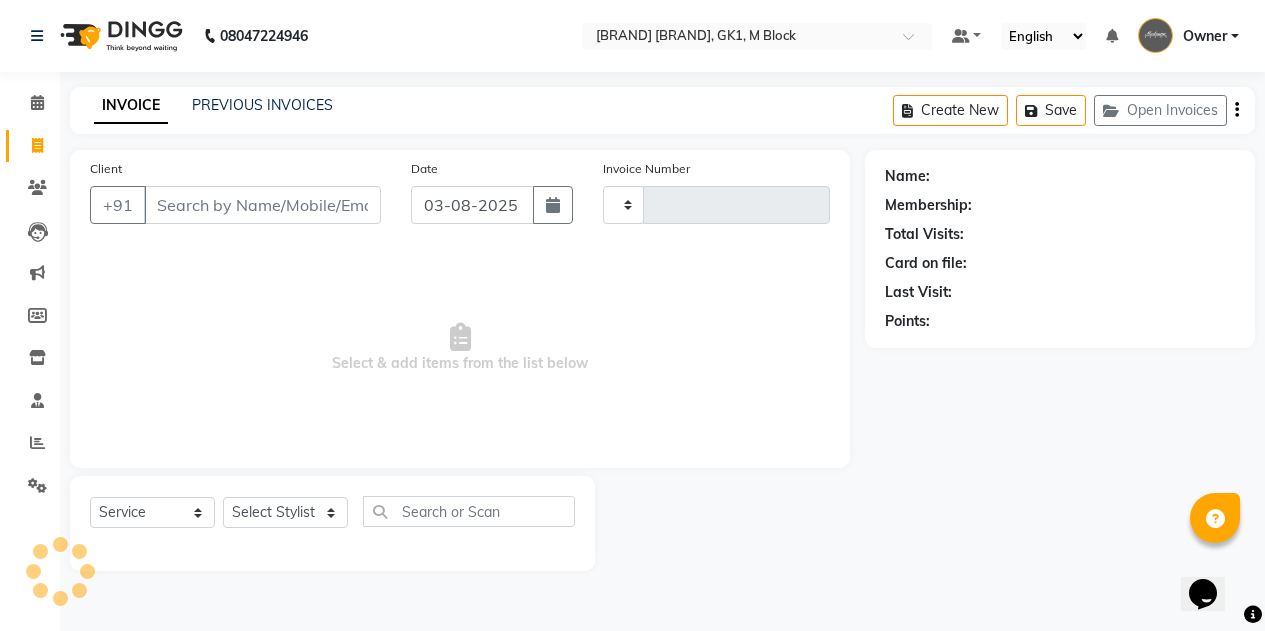 type on "4844" 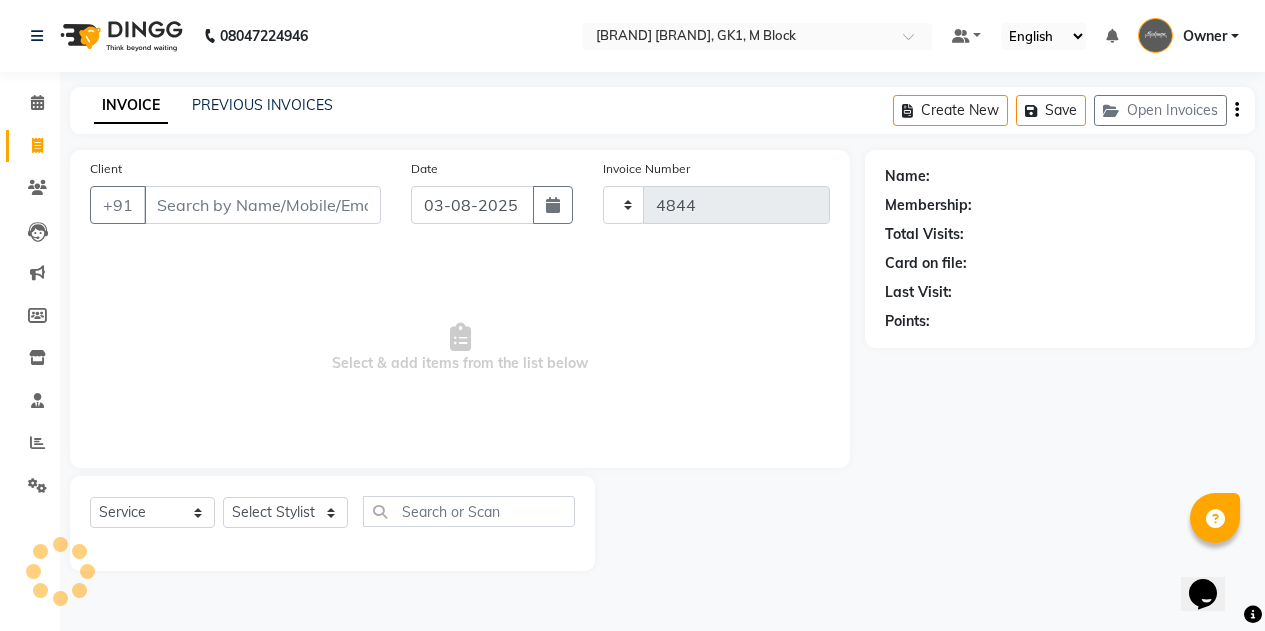 select on "6312" 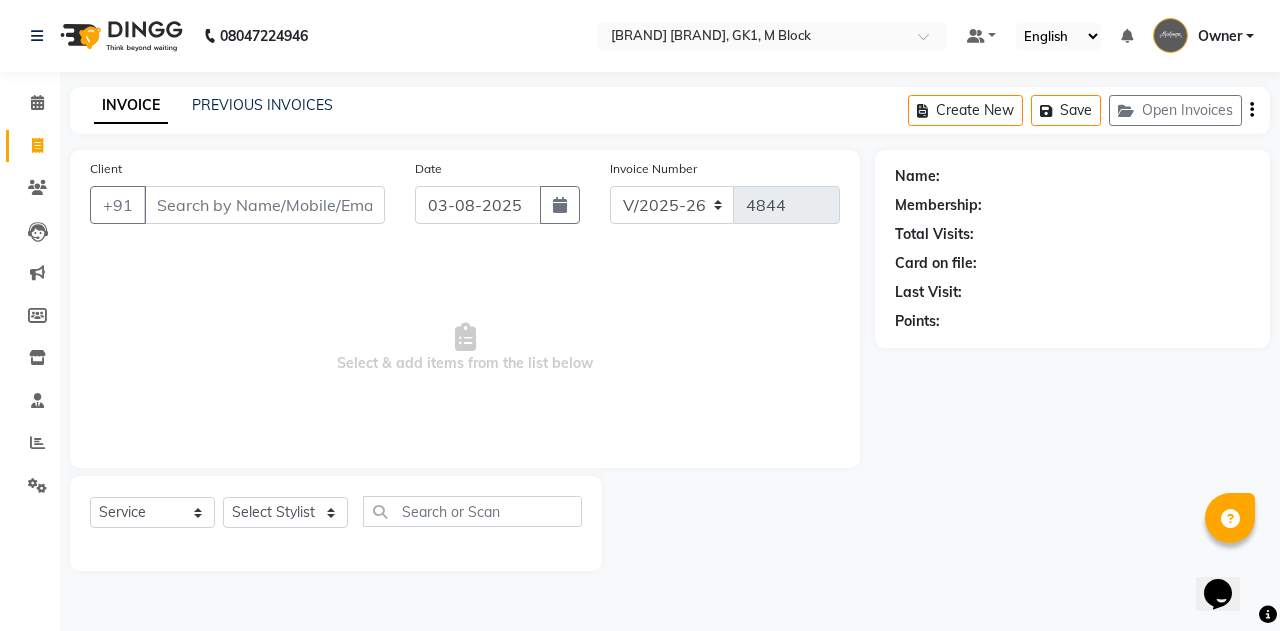 click on "INVOICE PREVIOUS INVOICES Create New   Save   Open Invoices" 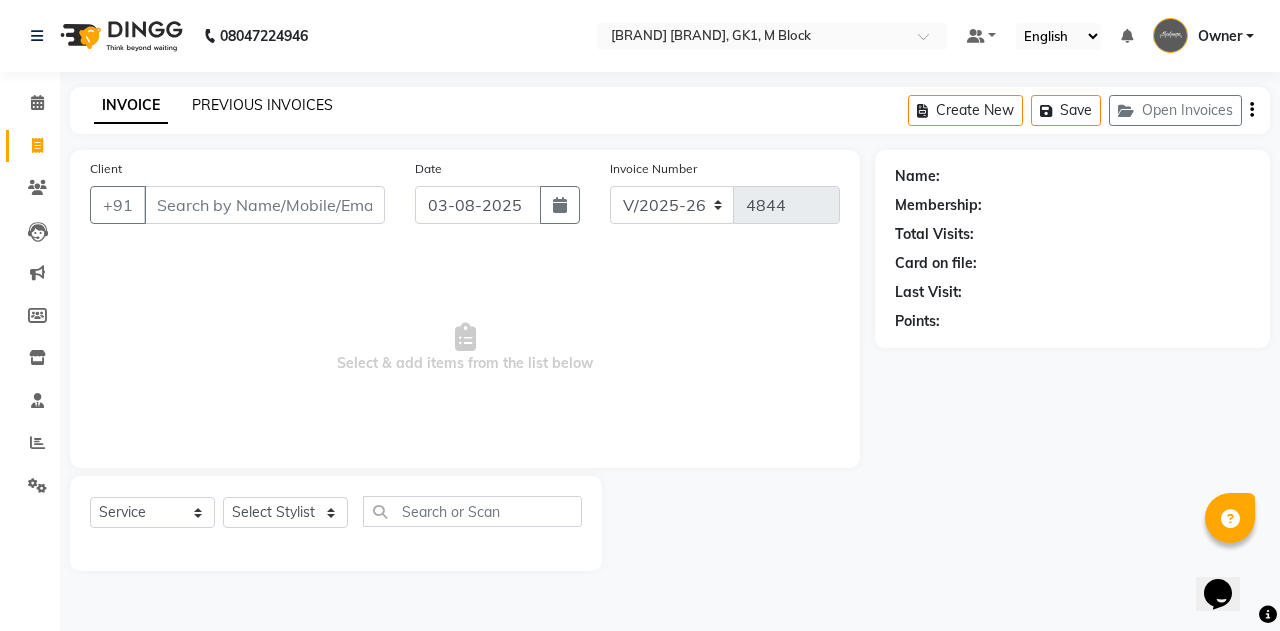 click on "PREVIOUS INVOICES" 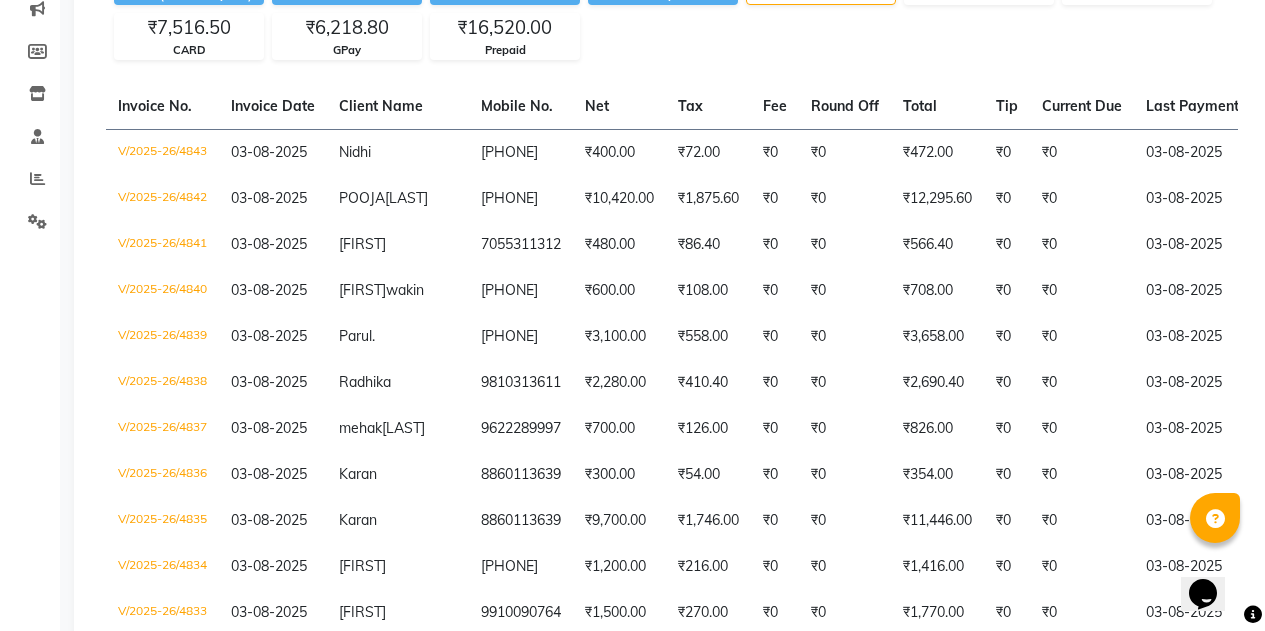 scroll, scrollTop: 0, scrollLeft: 0, axis: both 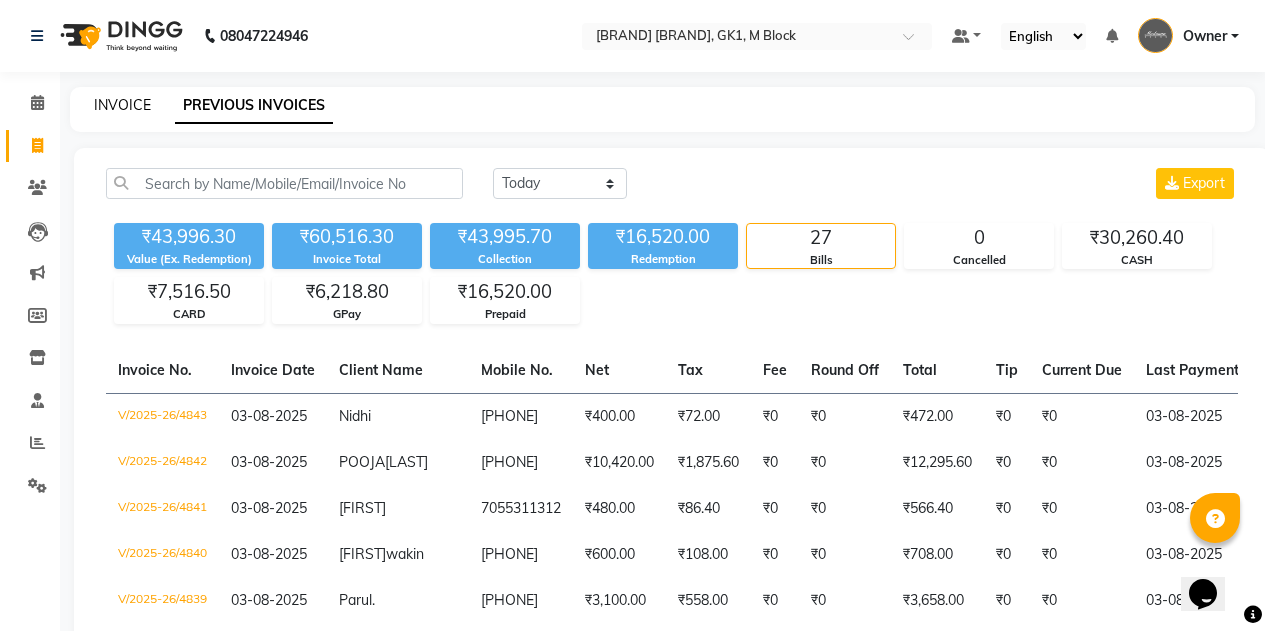 click on "INVOICE" 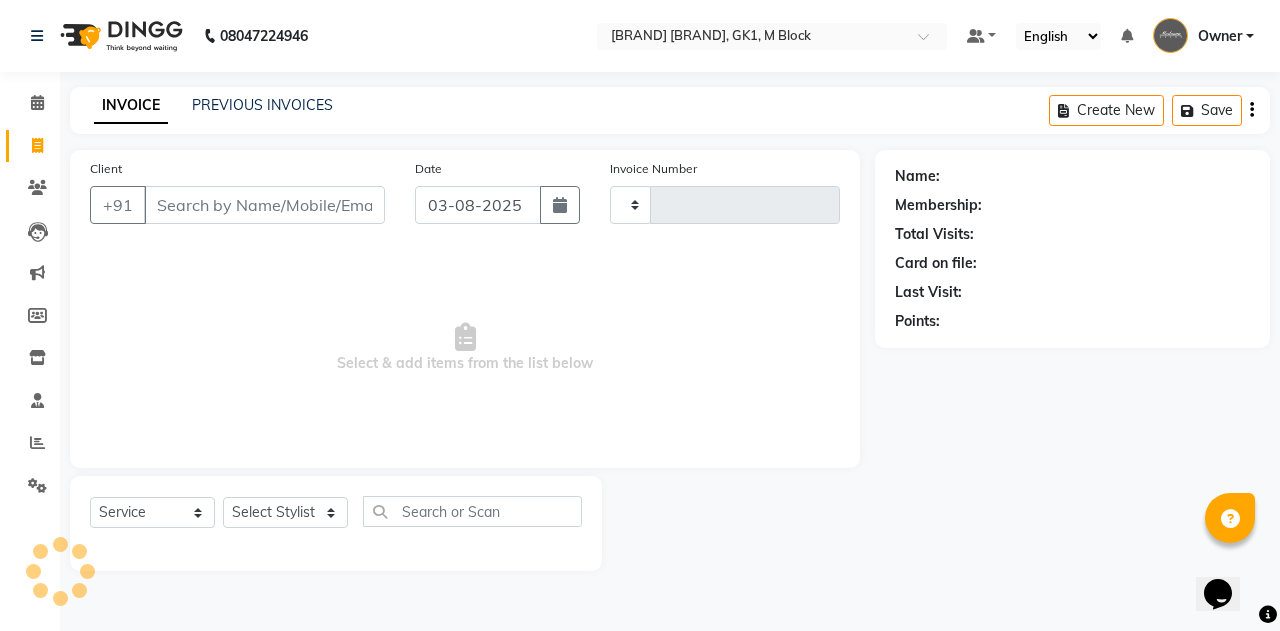type on "4844" 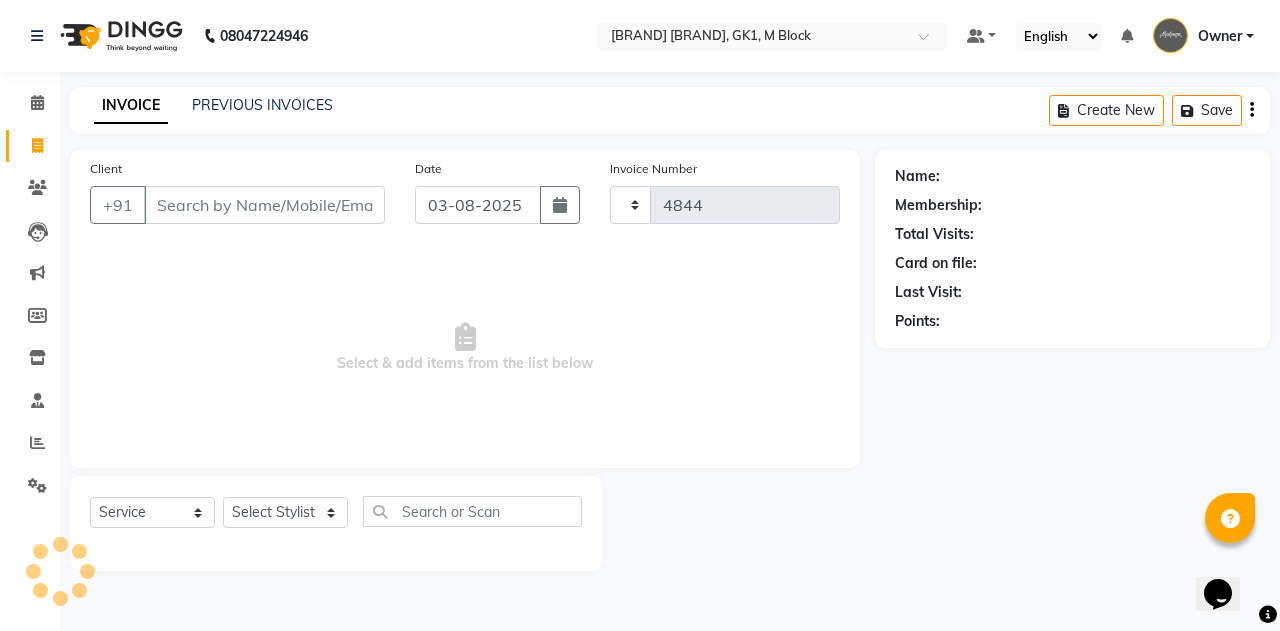 select on "6312" 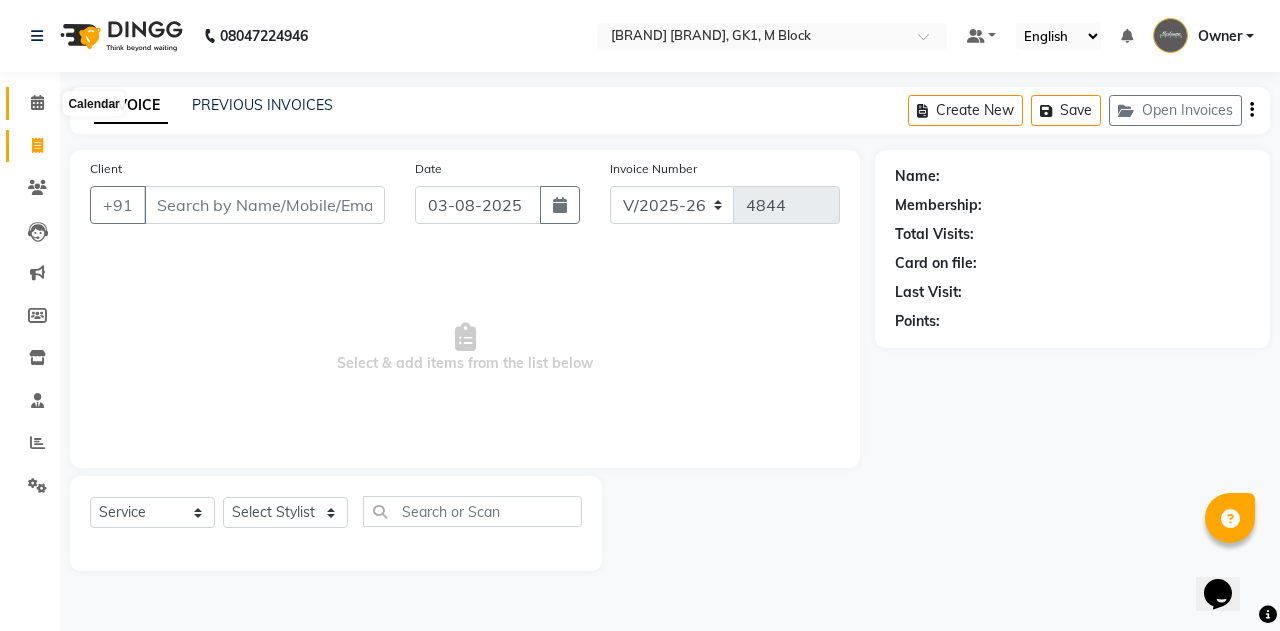 click 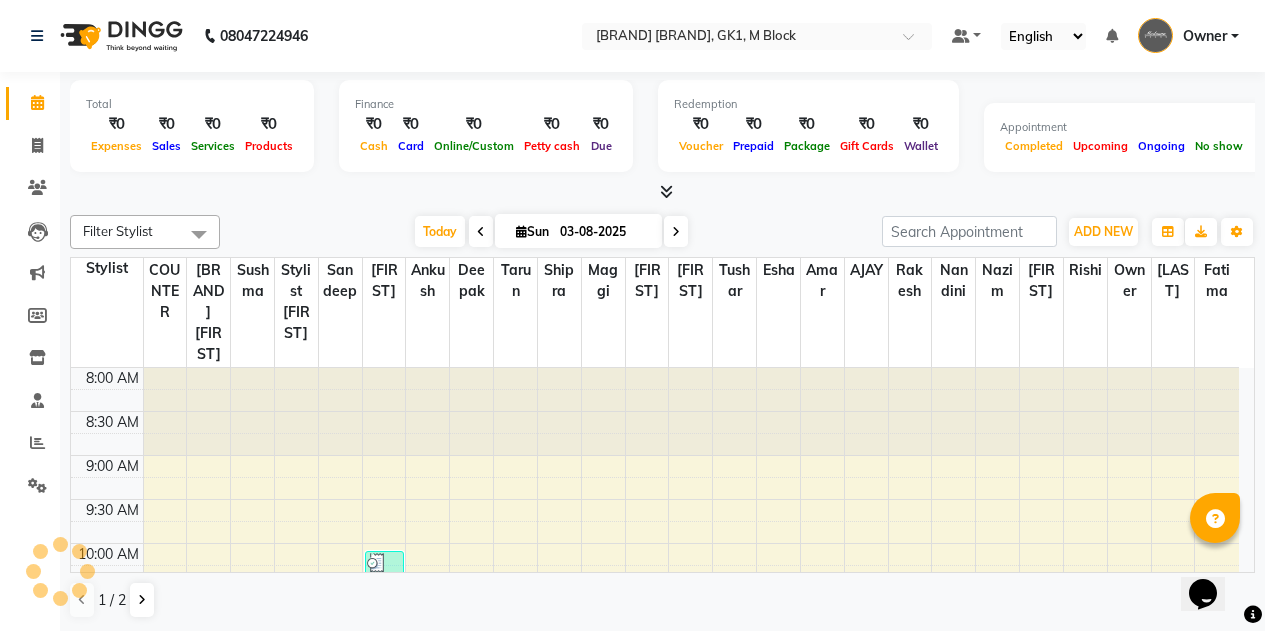 scroll, scrollTop: 0, scrollLeft: 0, axis: both 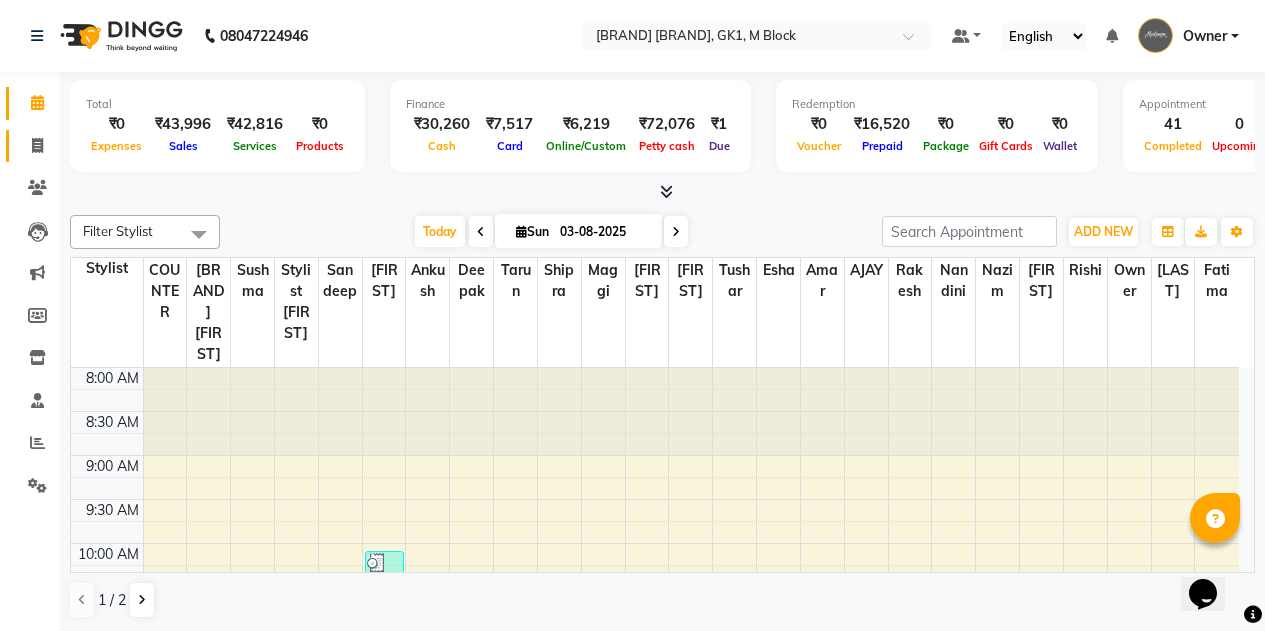 click on "Invoice" 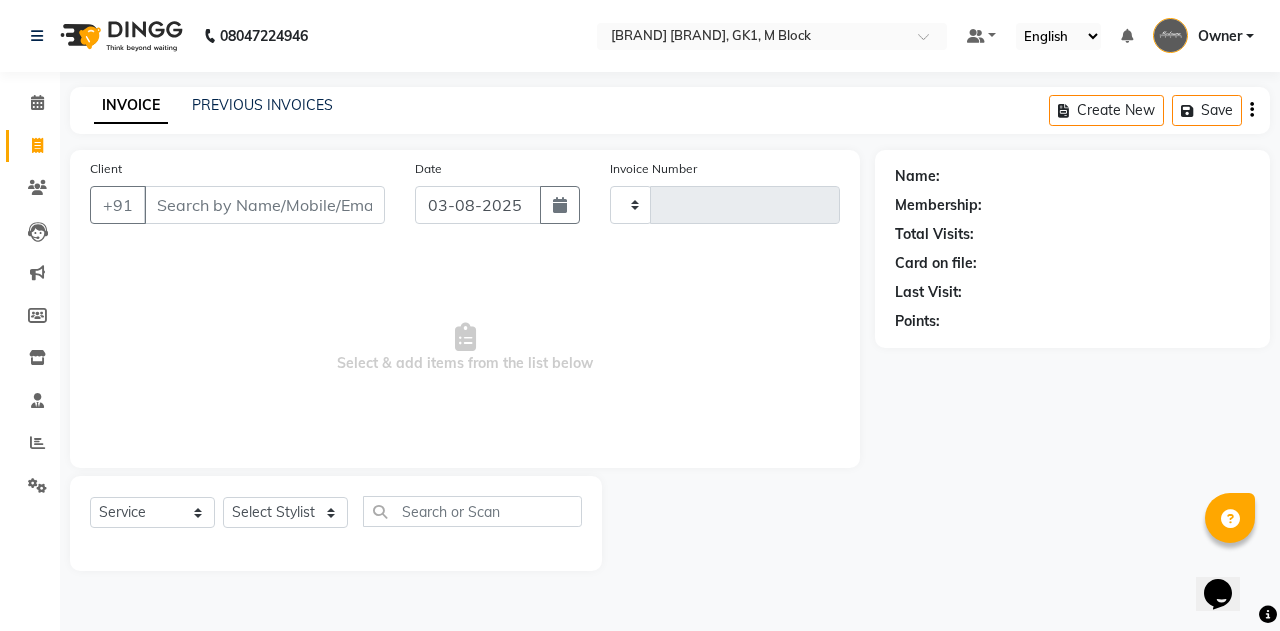 type on "4844" 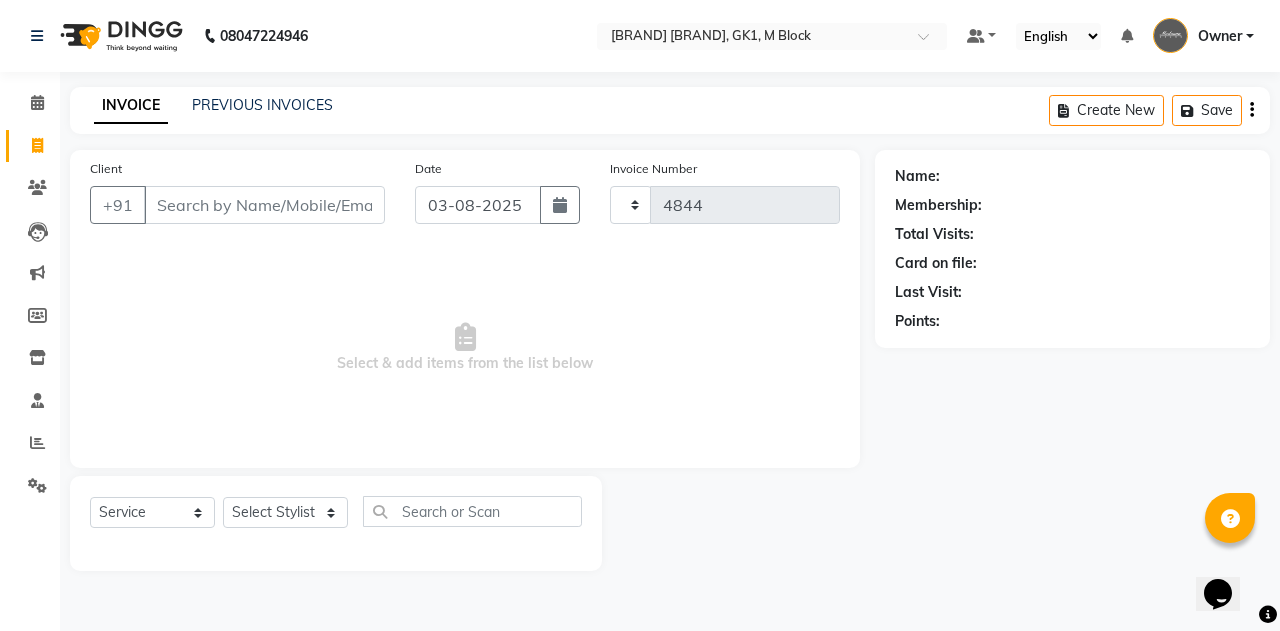 select on "6312" 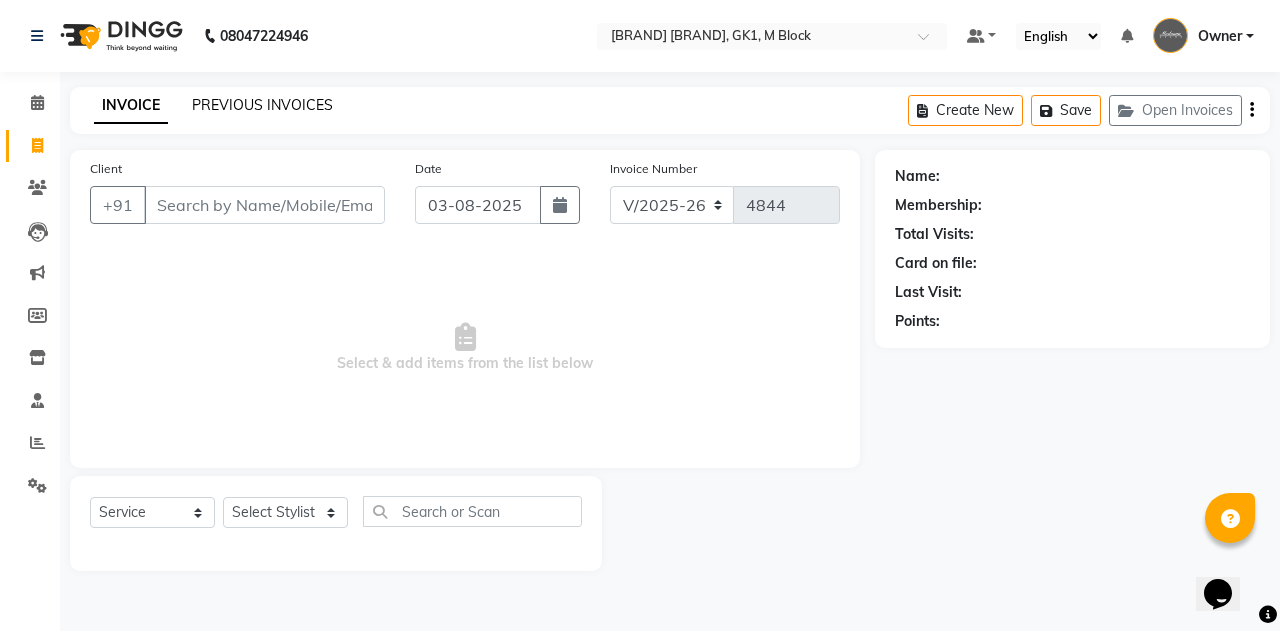 click on "PREVIOUS INVOICES" 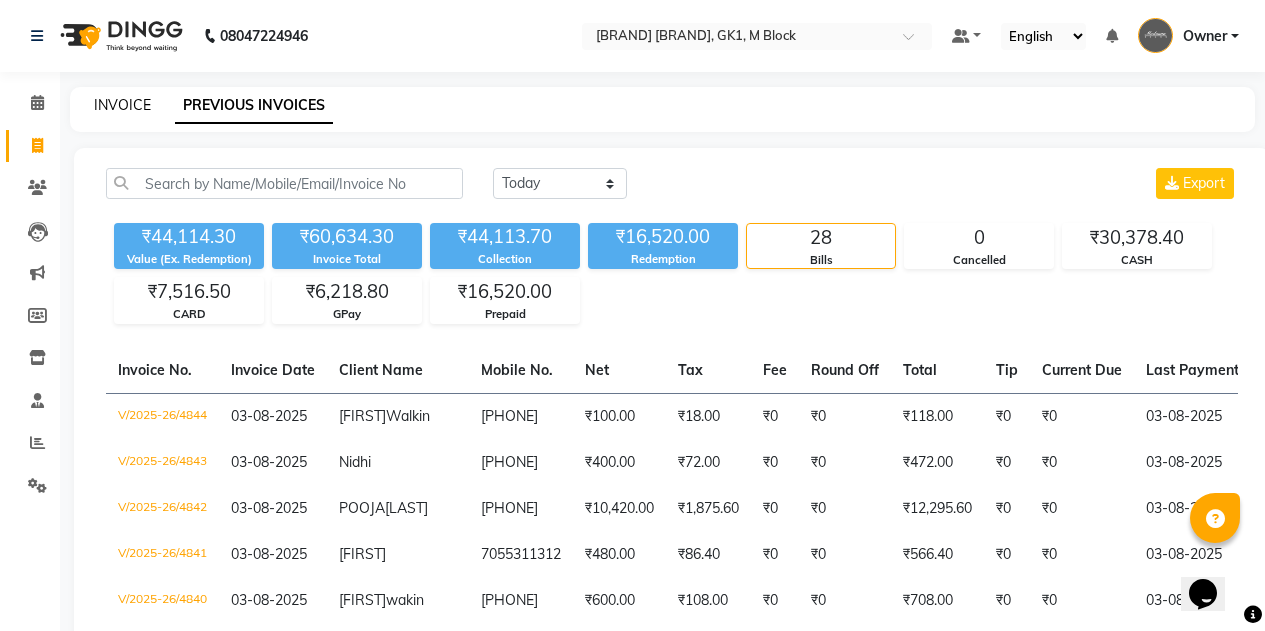 click on "INVOICE" 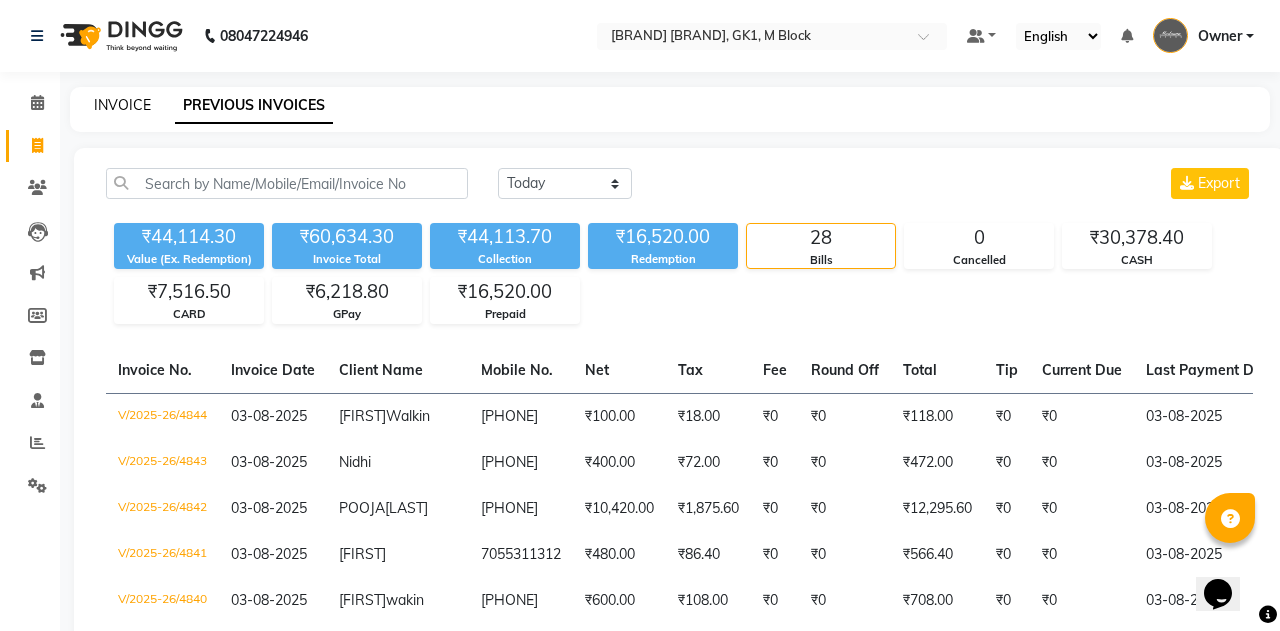select on "6312" 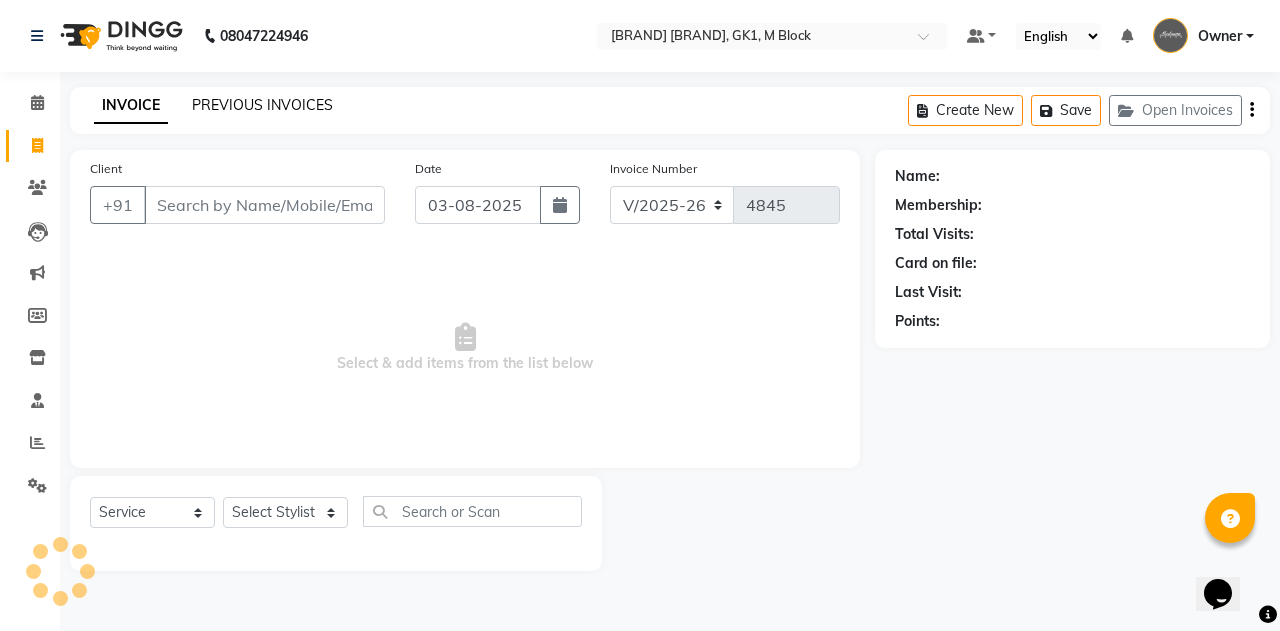 click on "PREVIOUS INVOICES" 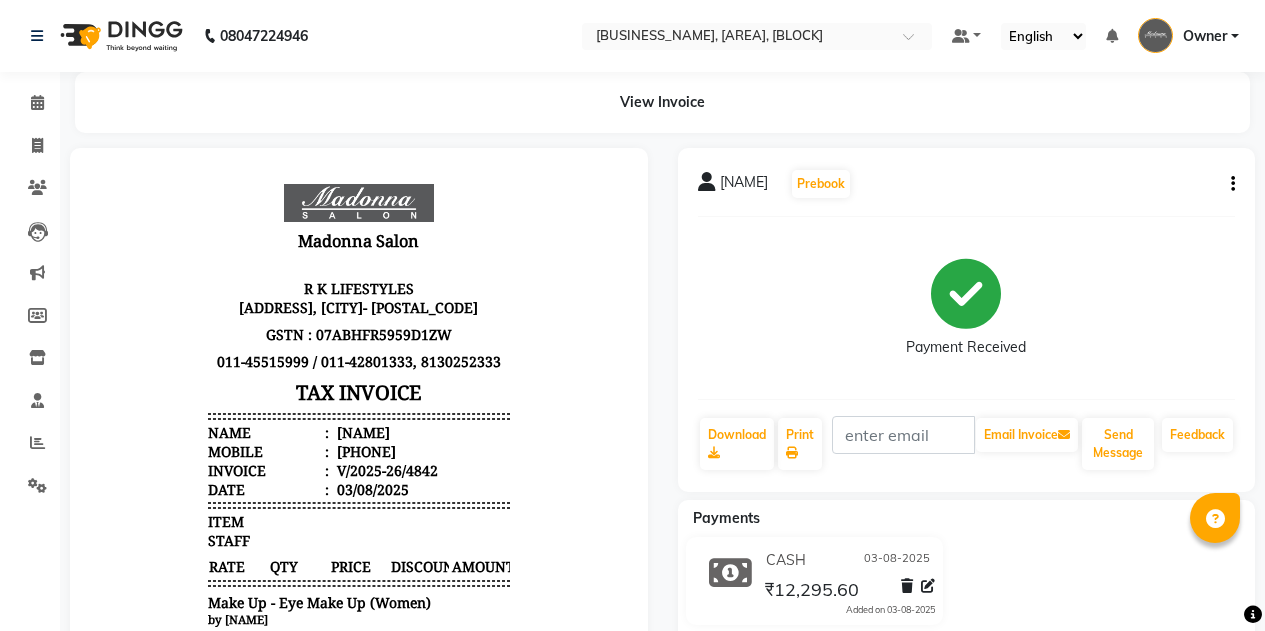 scroll, scrollTop: 0, scrollLeft: 0, axis: both 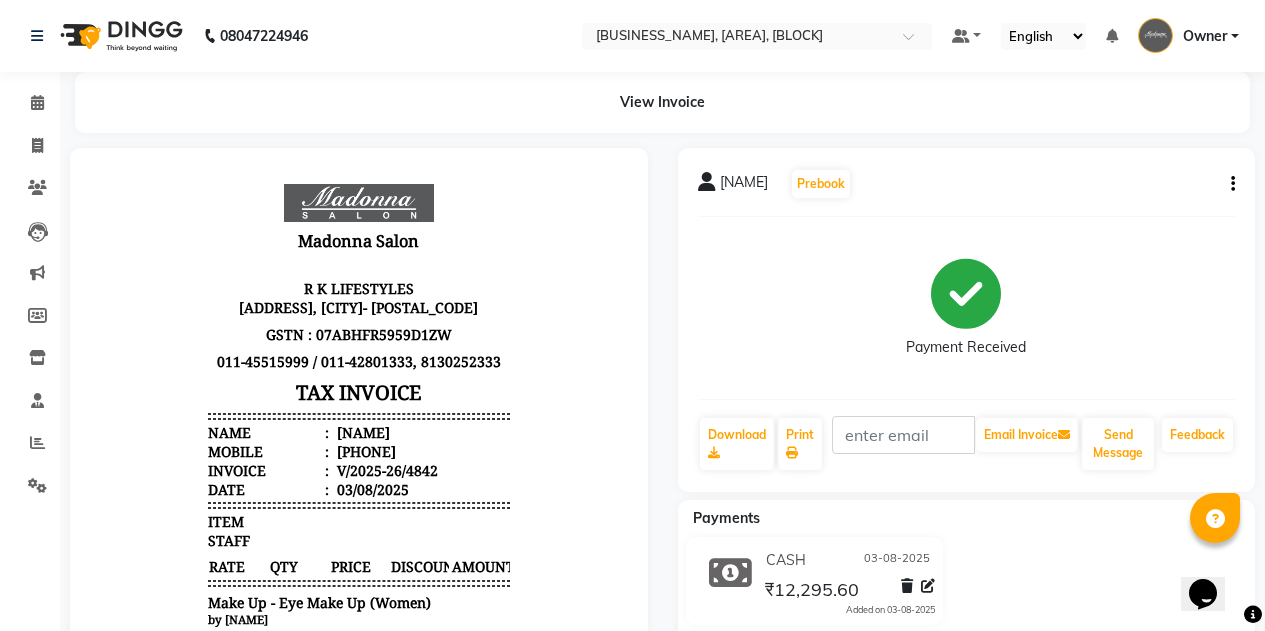 drag, startPoint x: 1240, startPoint y: 190, endPoint x: 1235, endPoint y: 181, distance: 10.29563 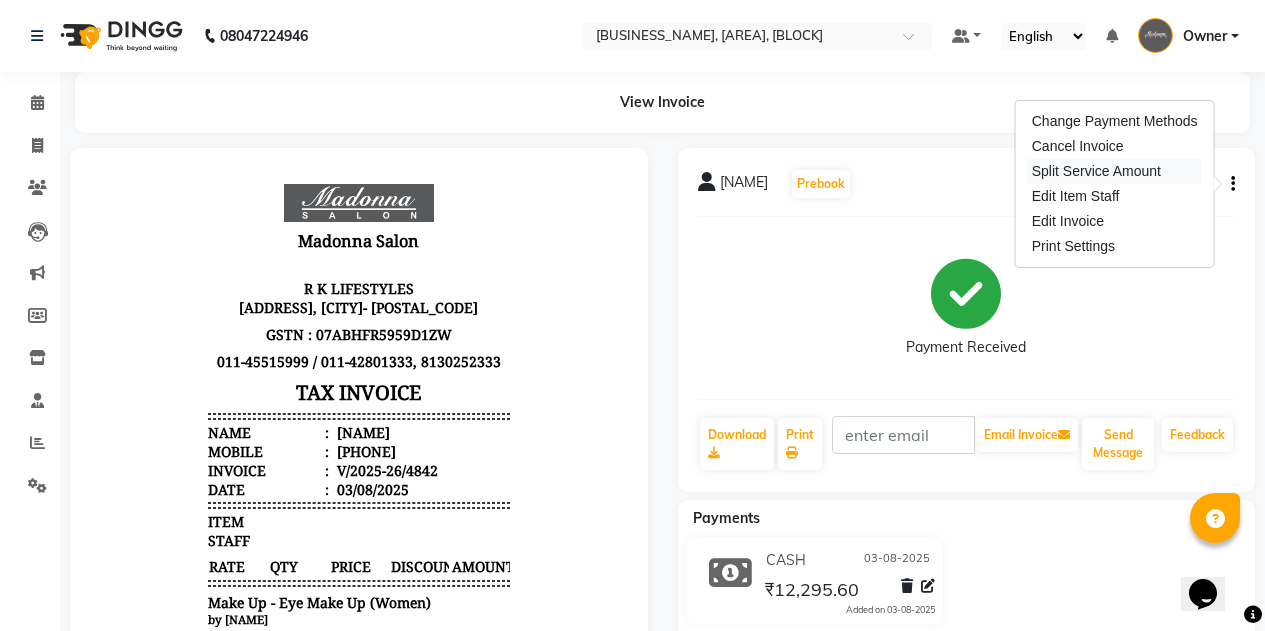 click on "Split Service Amount" at bounding box center [1115, 171] 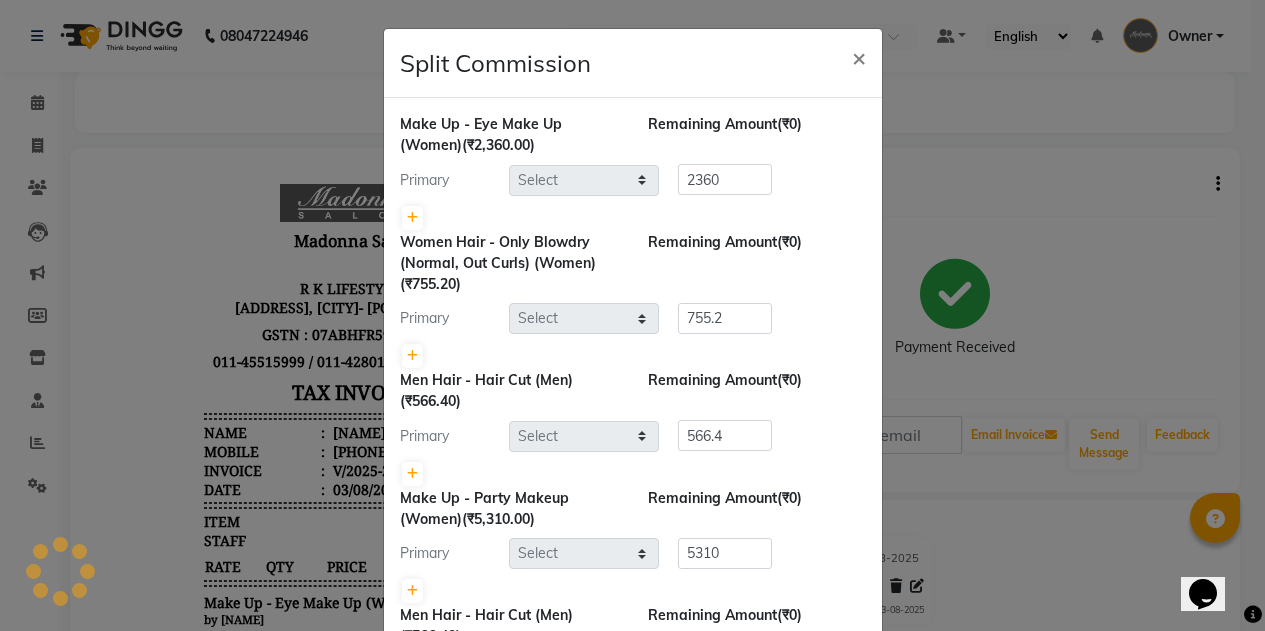 select on "47632" 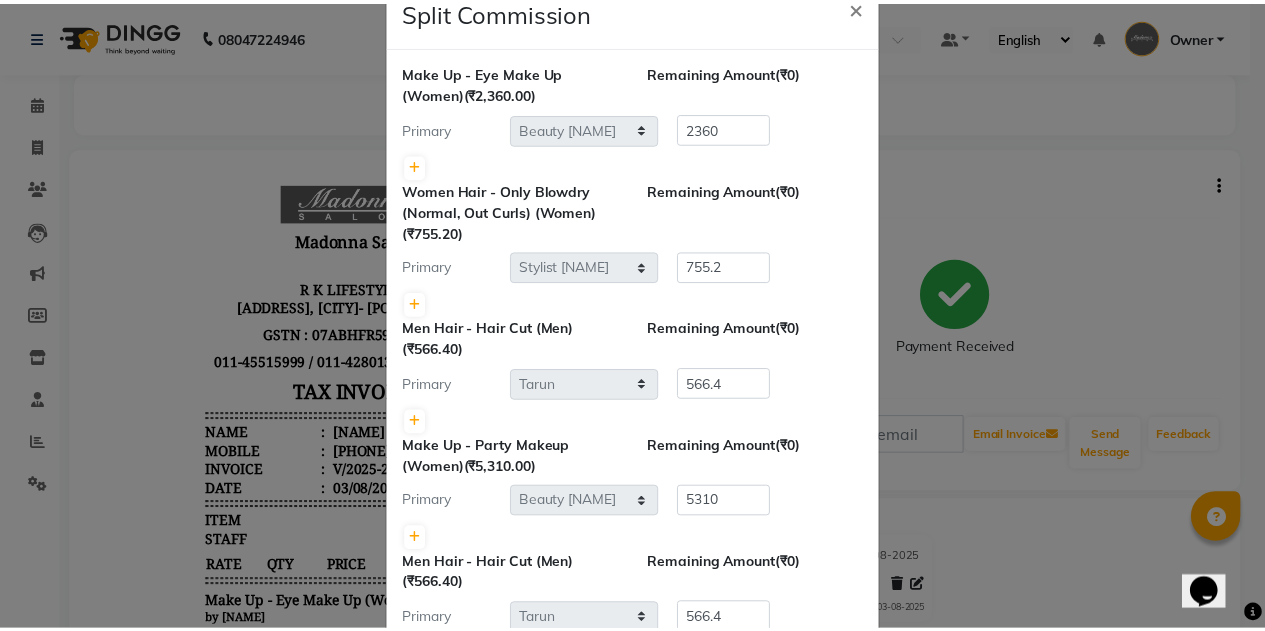 scroll, scrollTop: 0, scrollLeft: 0, axis: both 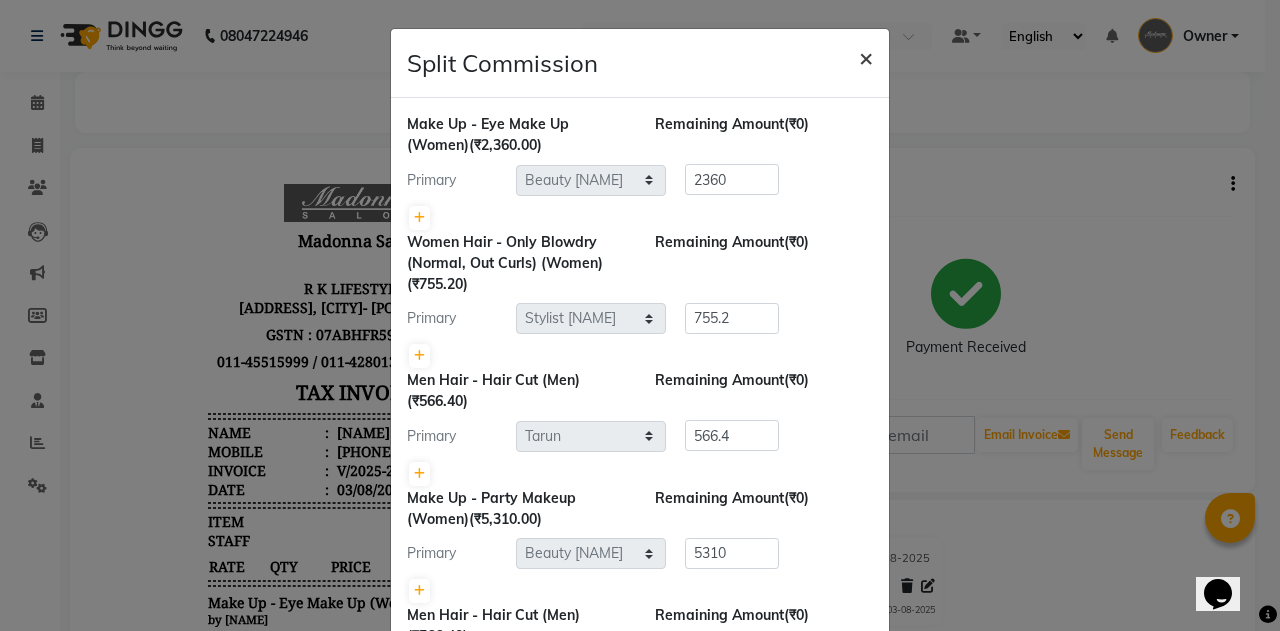 click on "×" 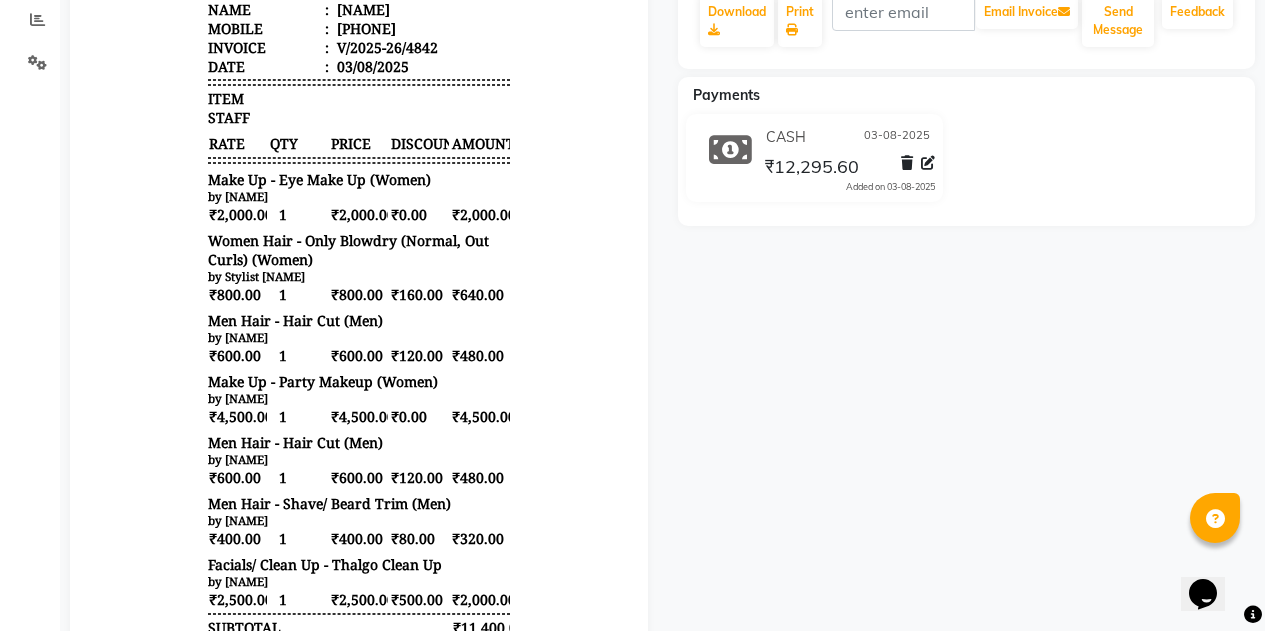 scroll, scrollTop: 422, scrollLeft: 0, axis: vertical 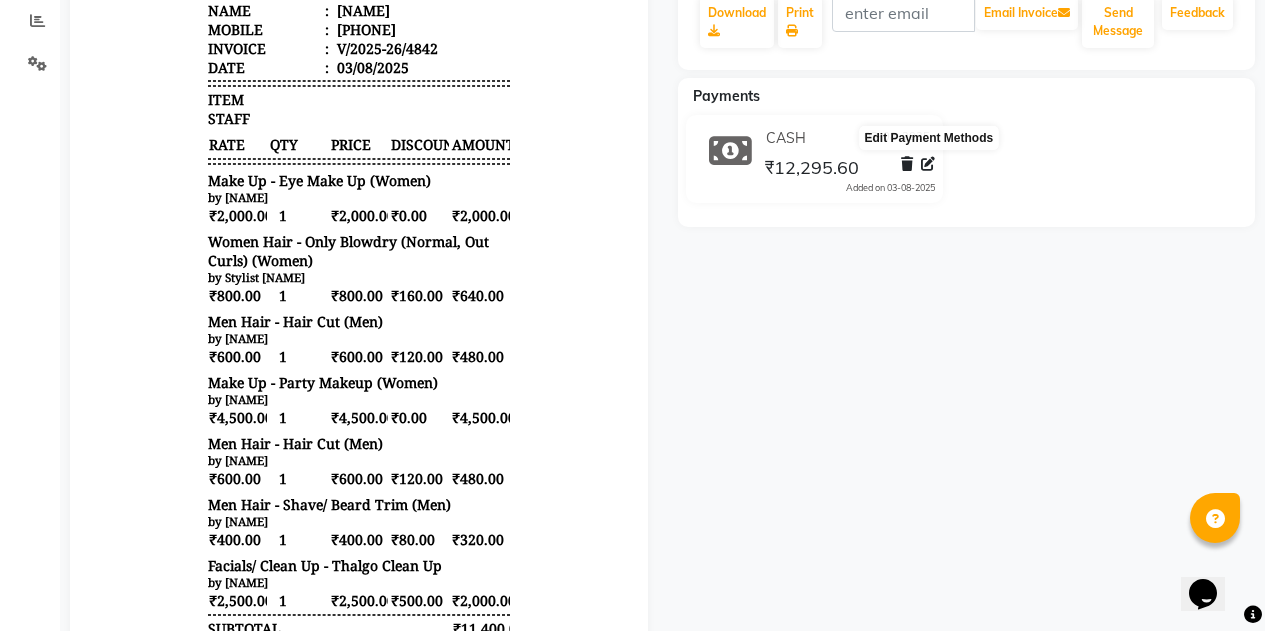 click 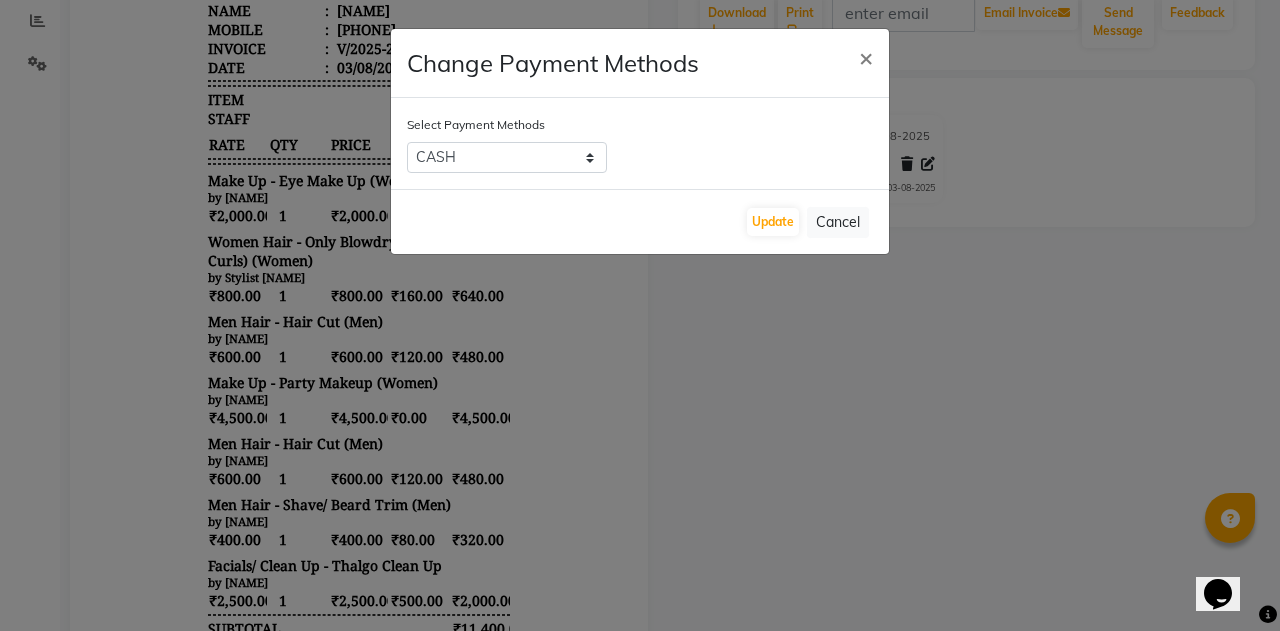 drag, startPoint x: 859, startPoint y: 57, endPoint x: 1005, endPoint y: 220, distance: 218.82642 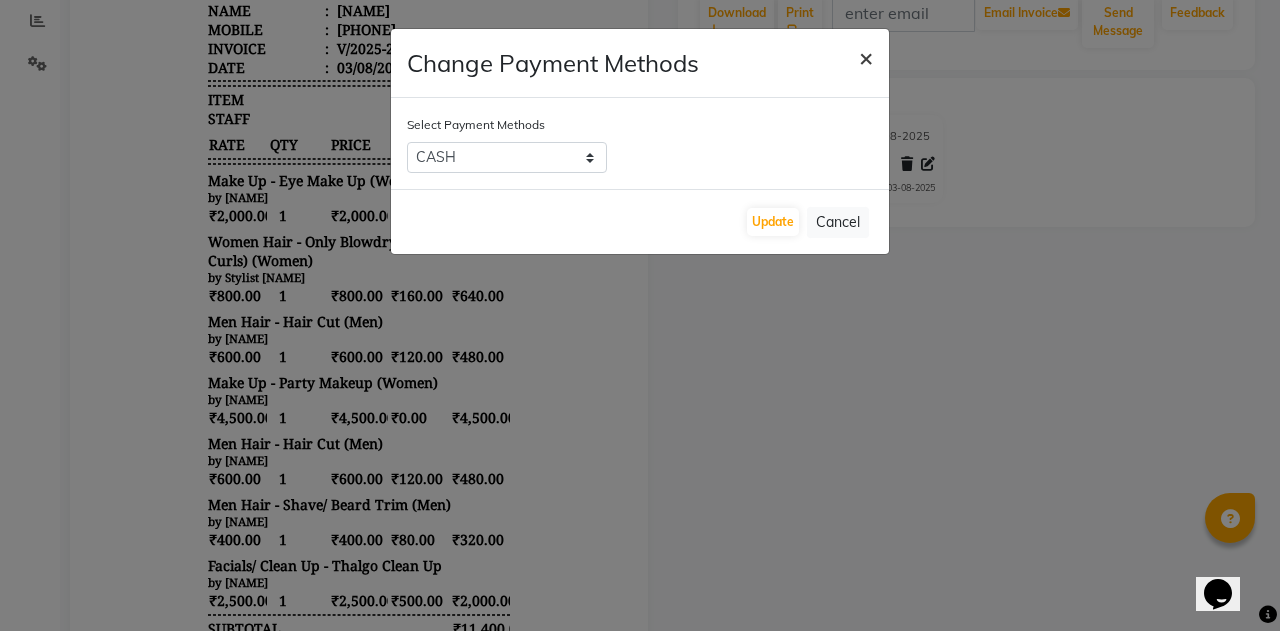 click on "×" 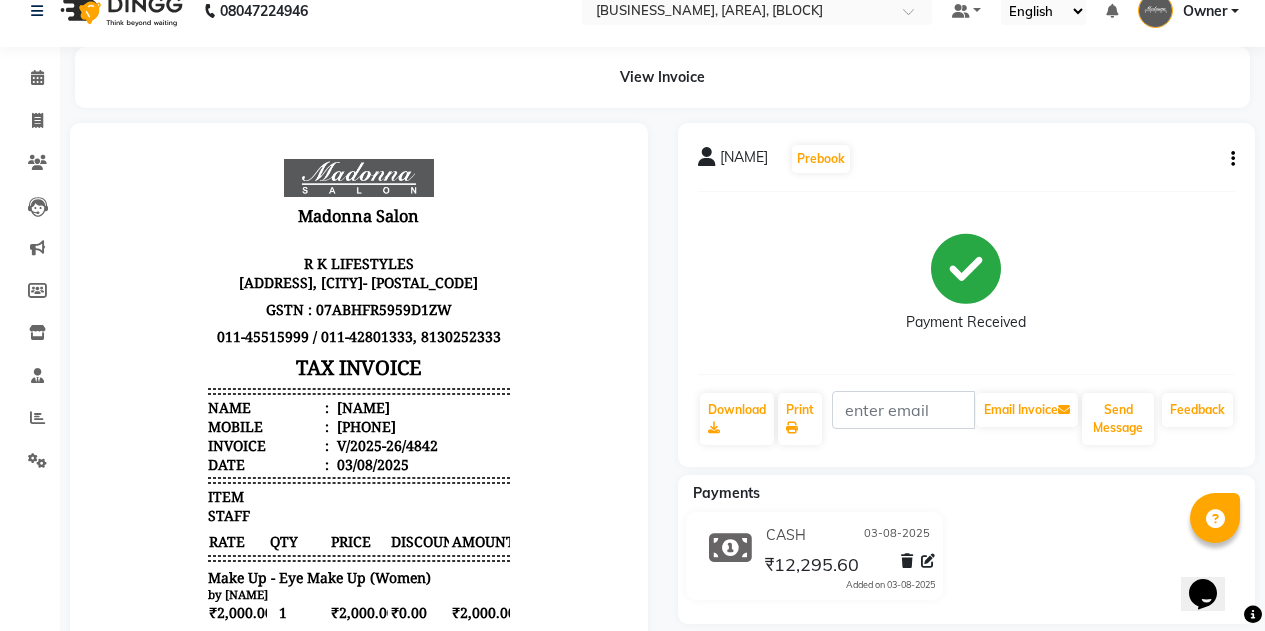 scroll, scrollTop: 24, scrollLeft: 0, axis: vertical 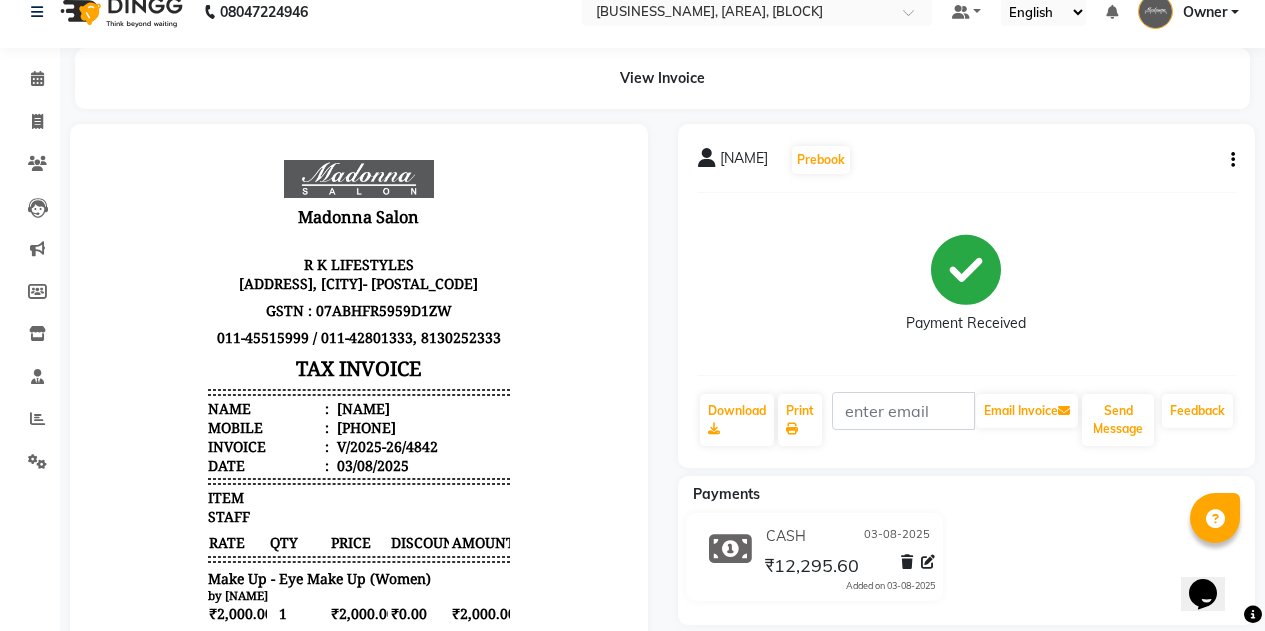 click 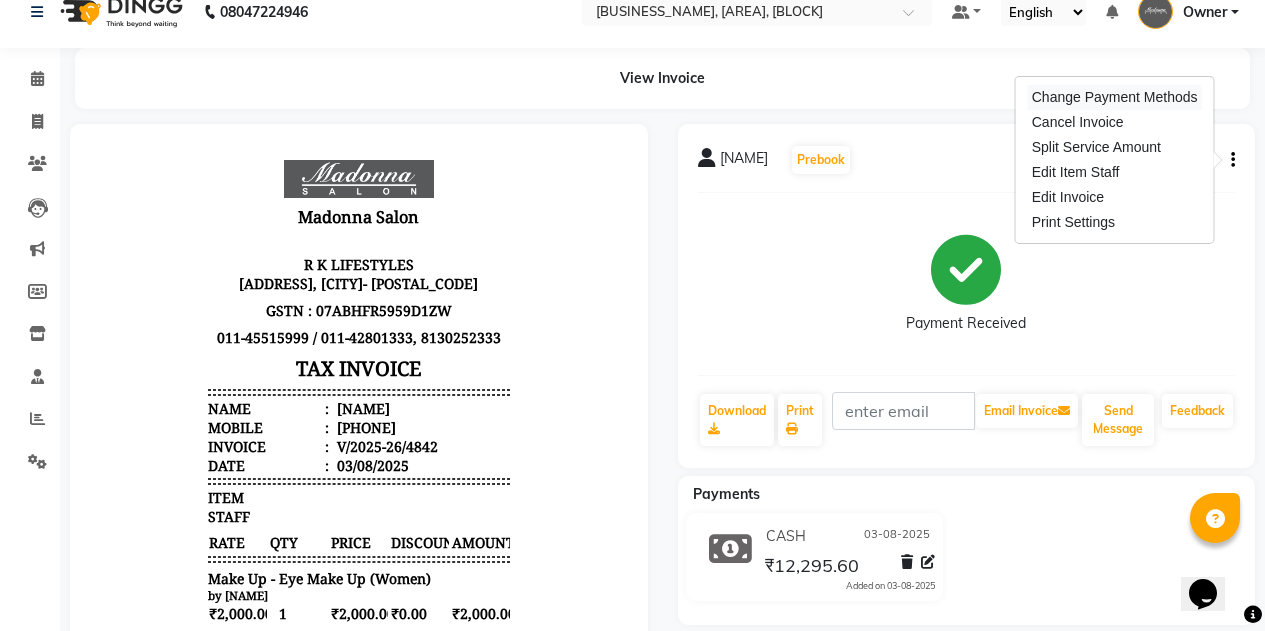 click on "Change Payment Methods" at bounding box center (1115, 97) 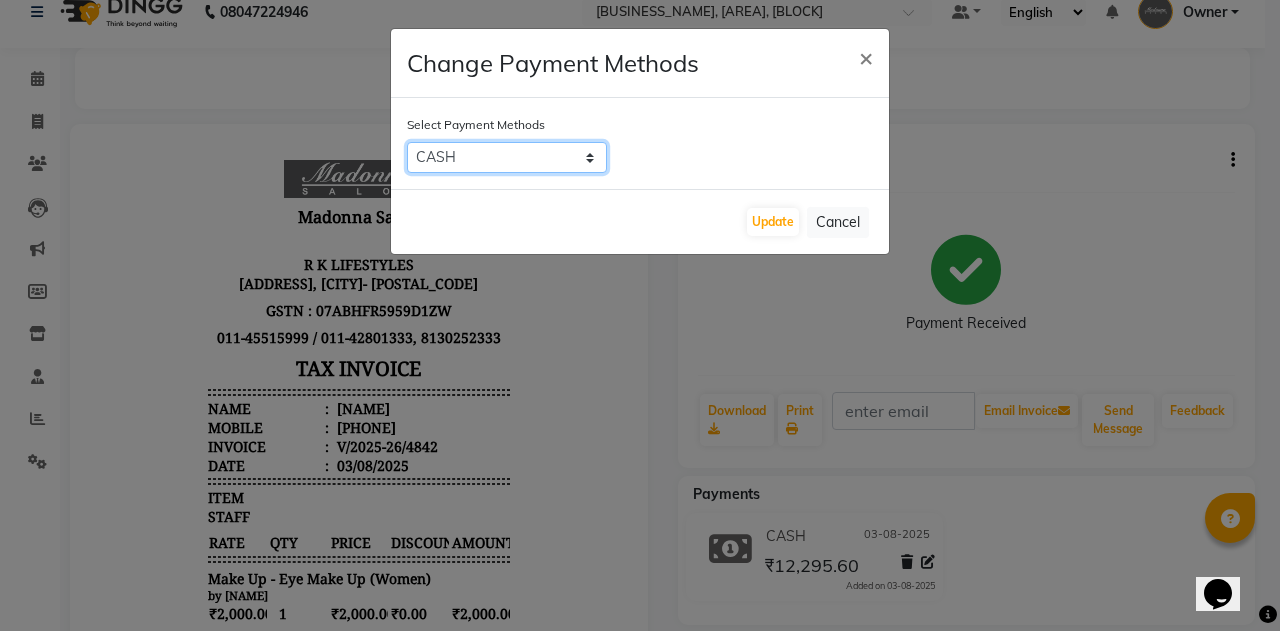 click on "CARD   CASH   Complimentary   UPI   GPay" 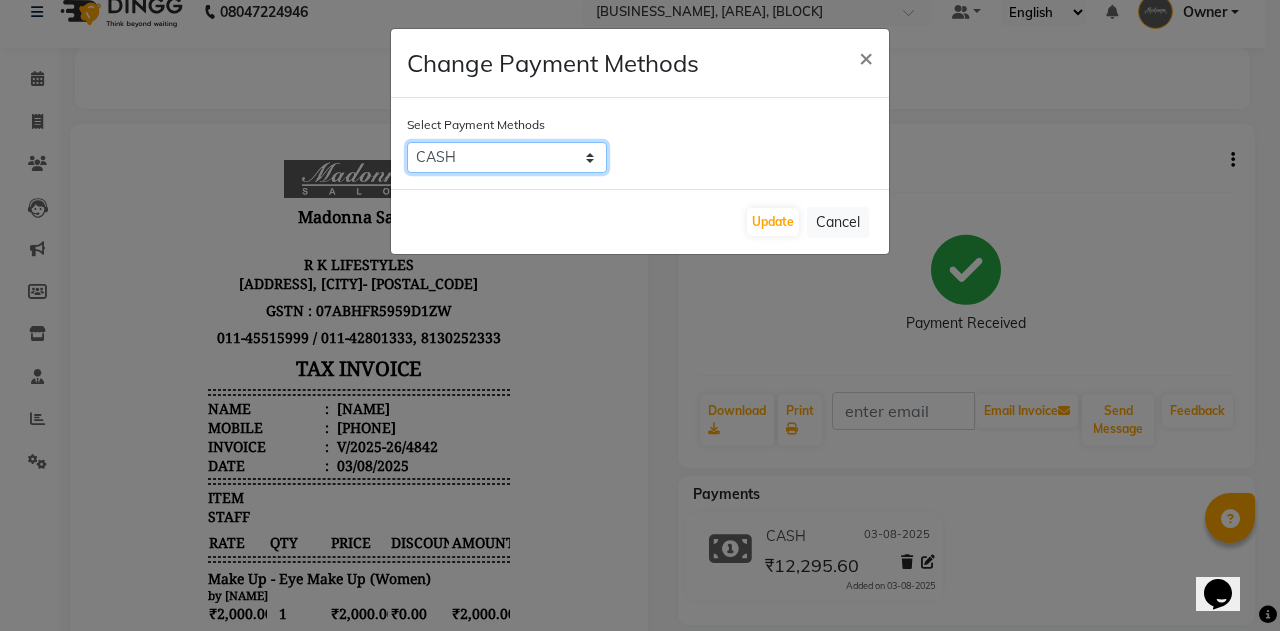 select on "2" 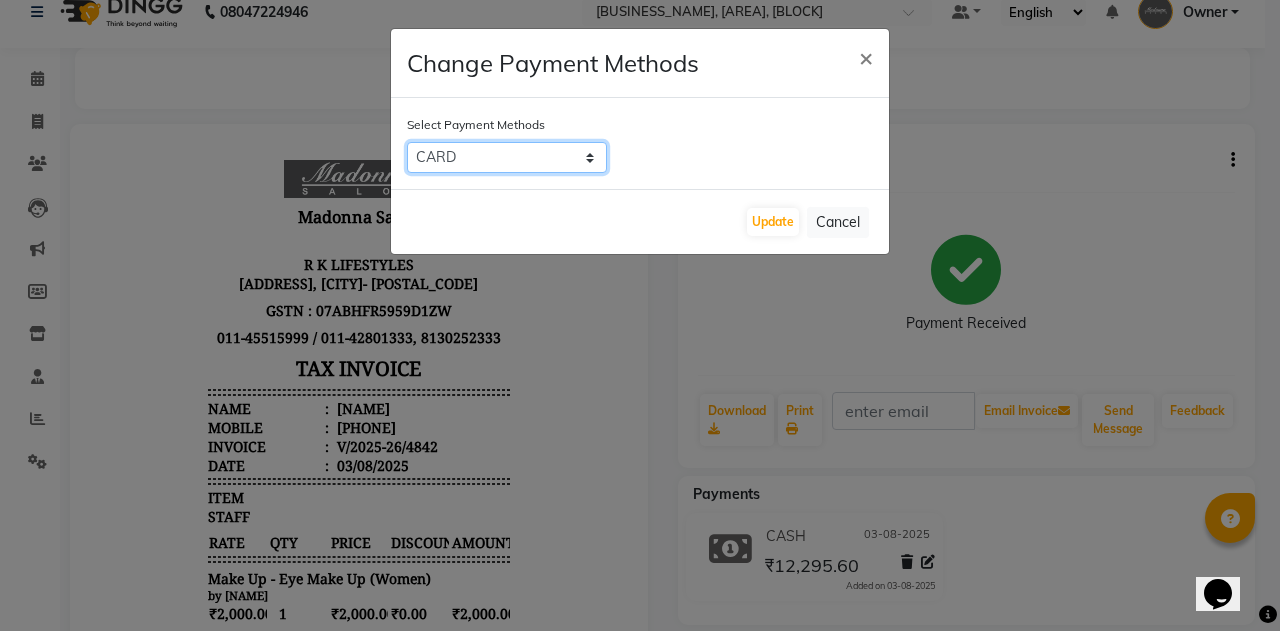 click on "CARD   CASH   Complimentary   UPI   GPay" 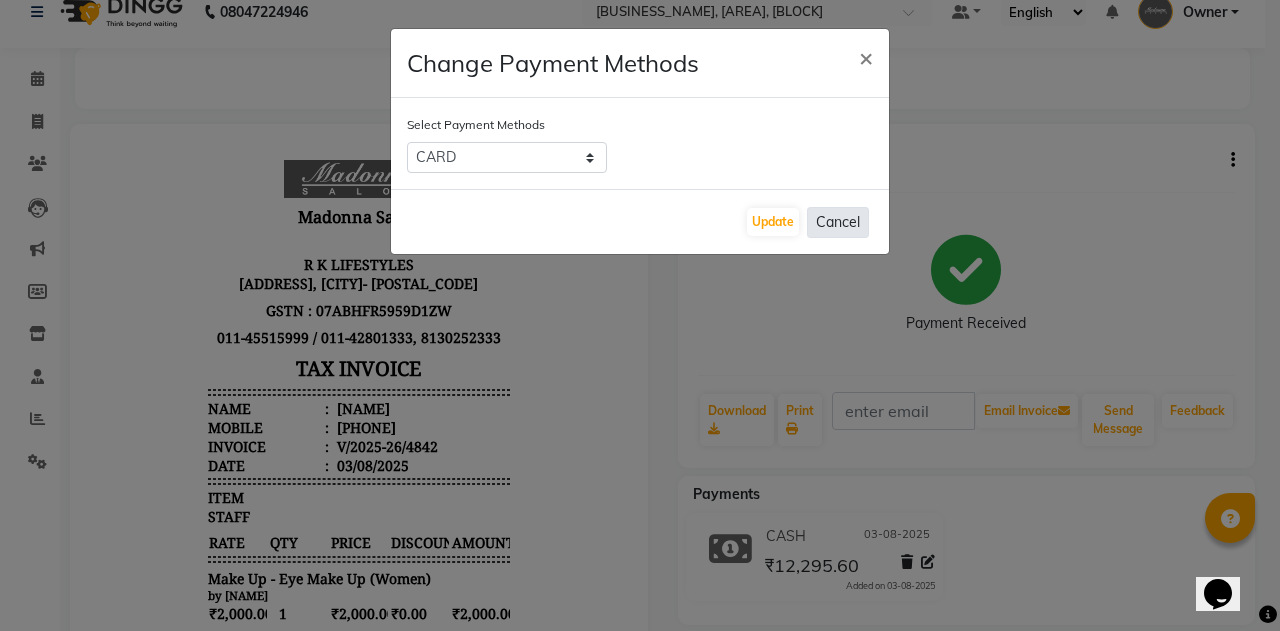 click on "Cancel" 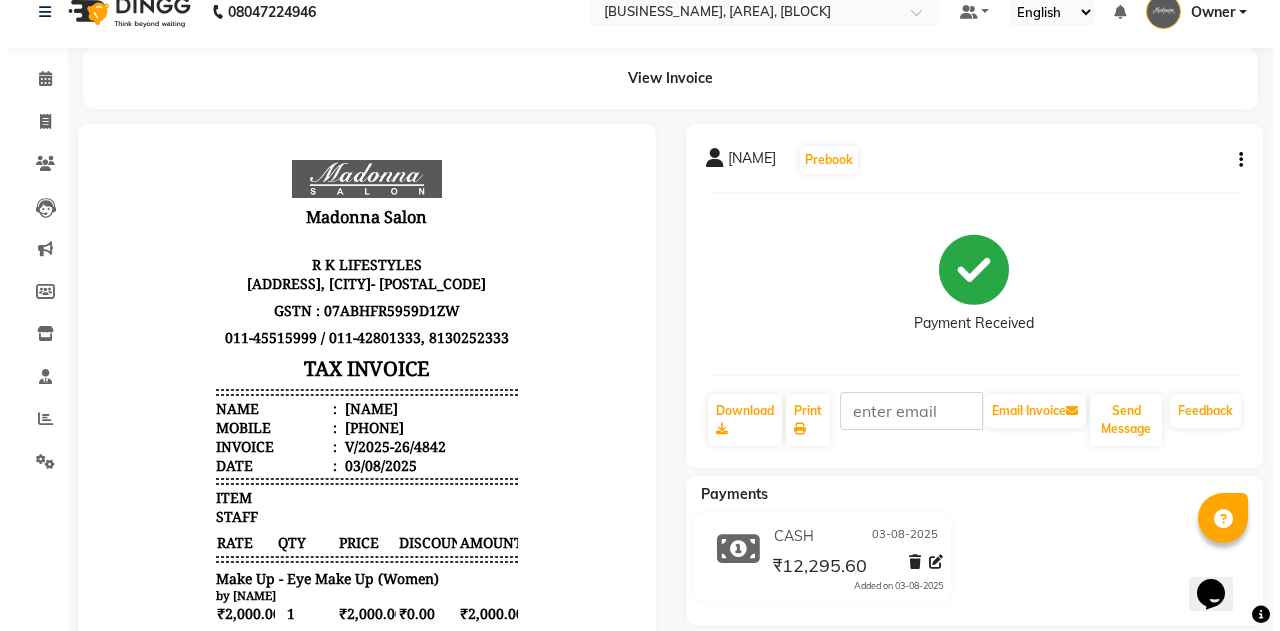 scroll, scrollTop: 230, scrollLeft: 0, axis: vertical 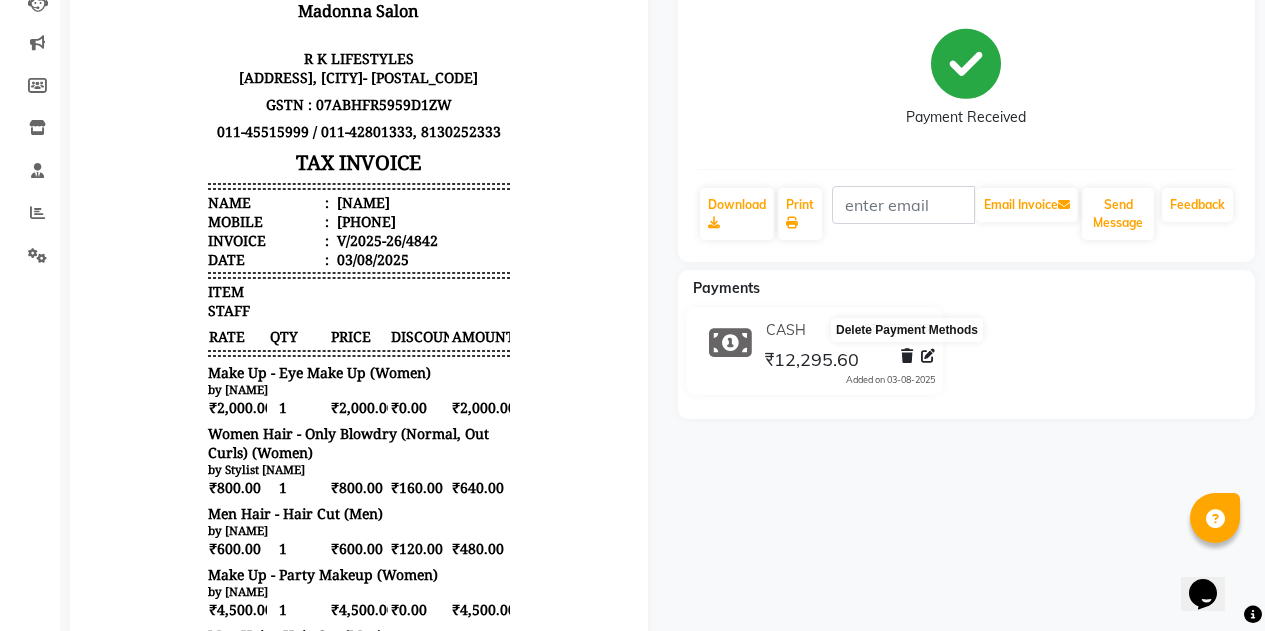 click 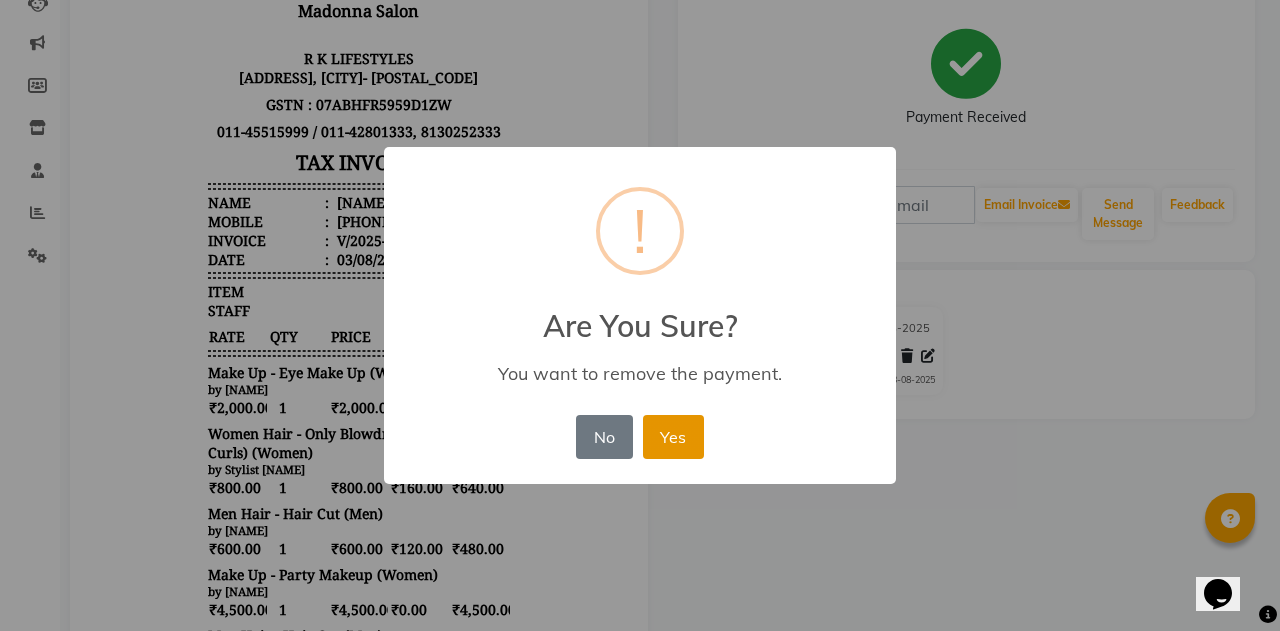 click on "Yes" at bounding box center (673, 437) 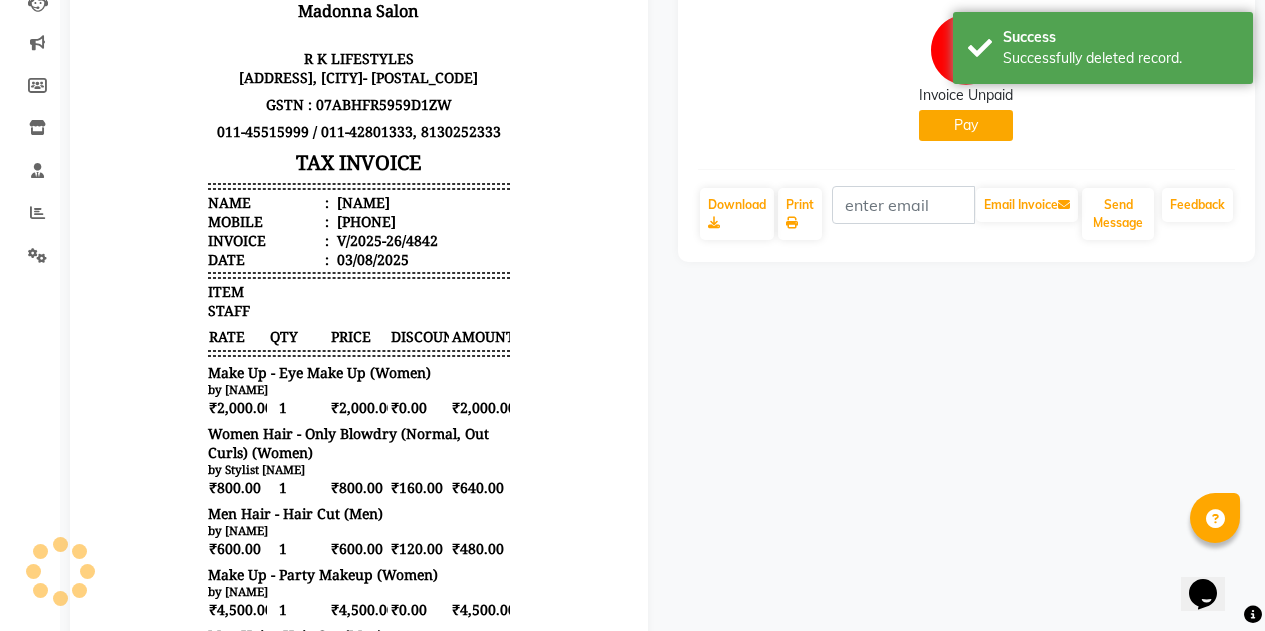 click on "Pay" 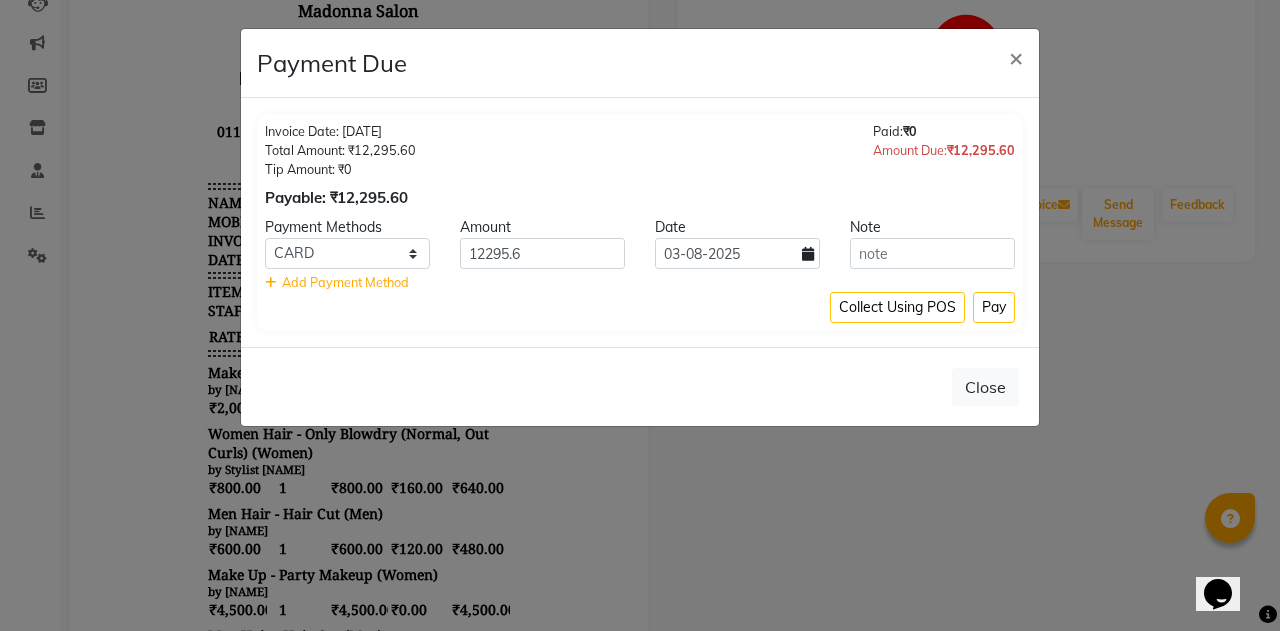 select on "1" 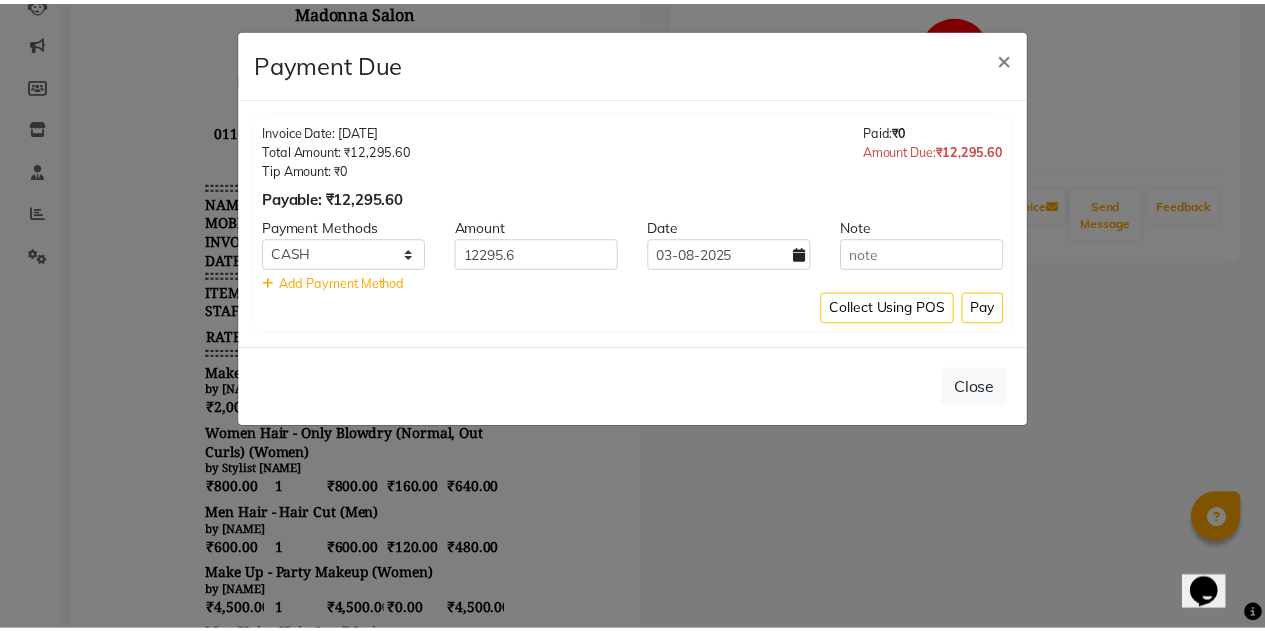scroll, scrollTop: 16, scrollLeft: 0, axis: vertical 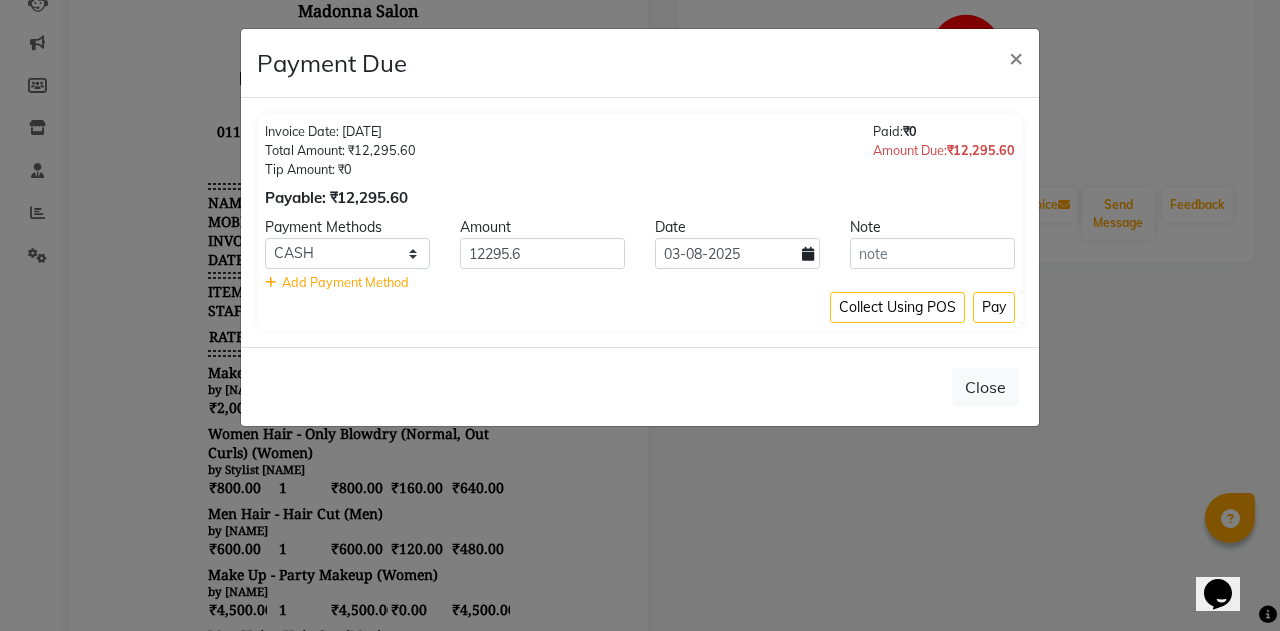 drag, startPoint x: 985, startPoint y: 117, endPoint x: 970, endPoint y: 129, distance: 19.209373 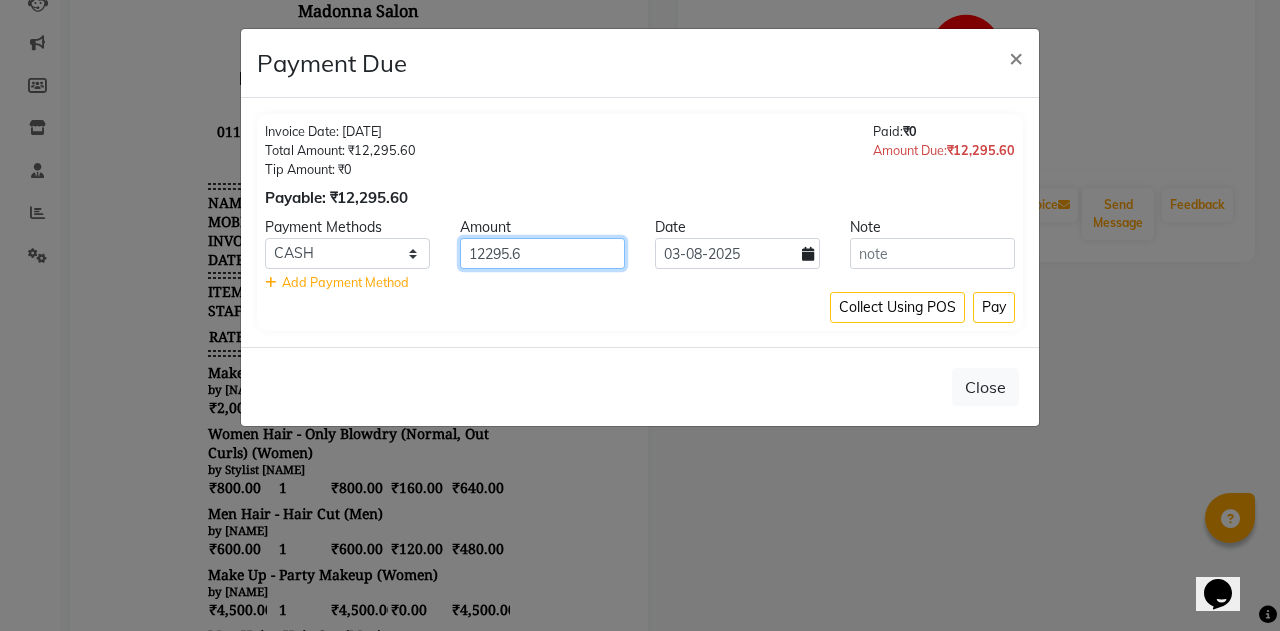click on "12295.6" 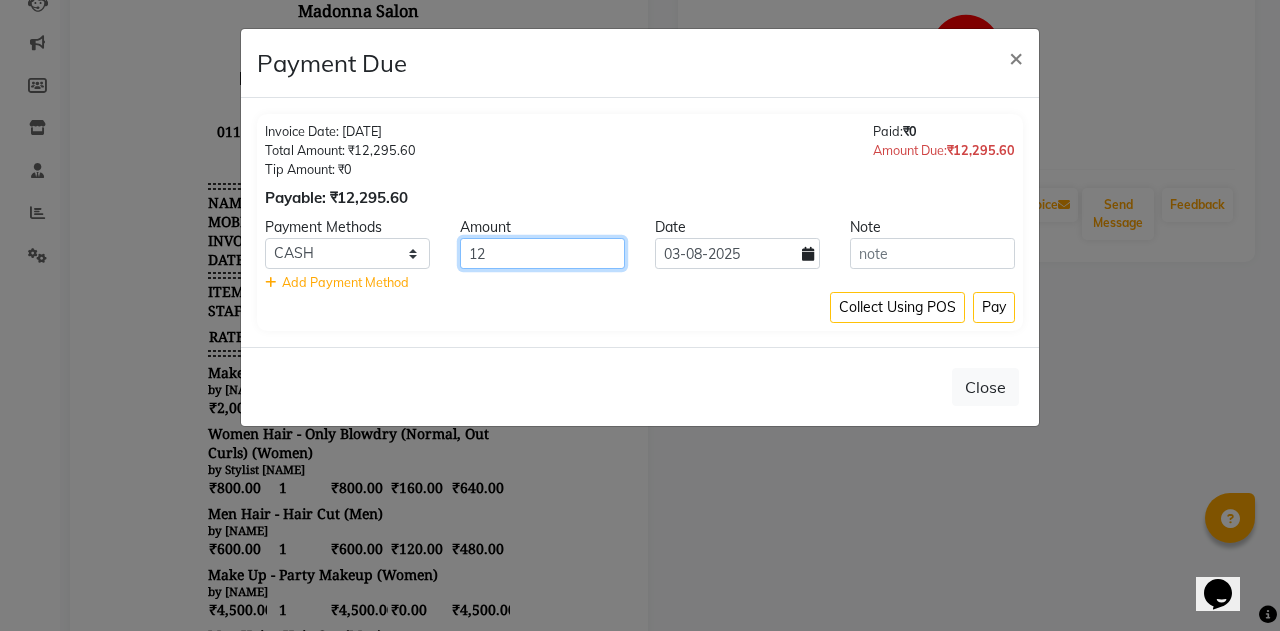 type on "1" 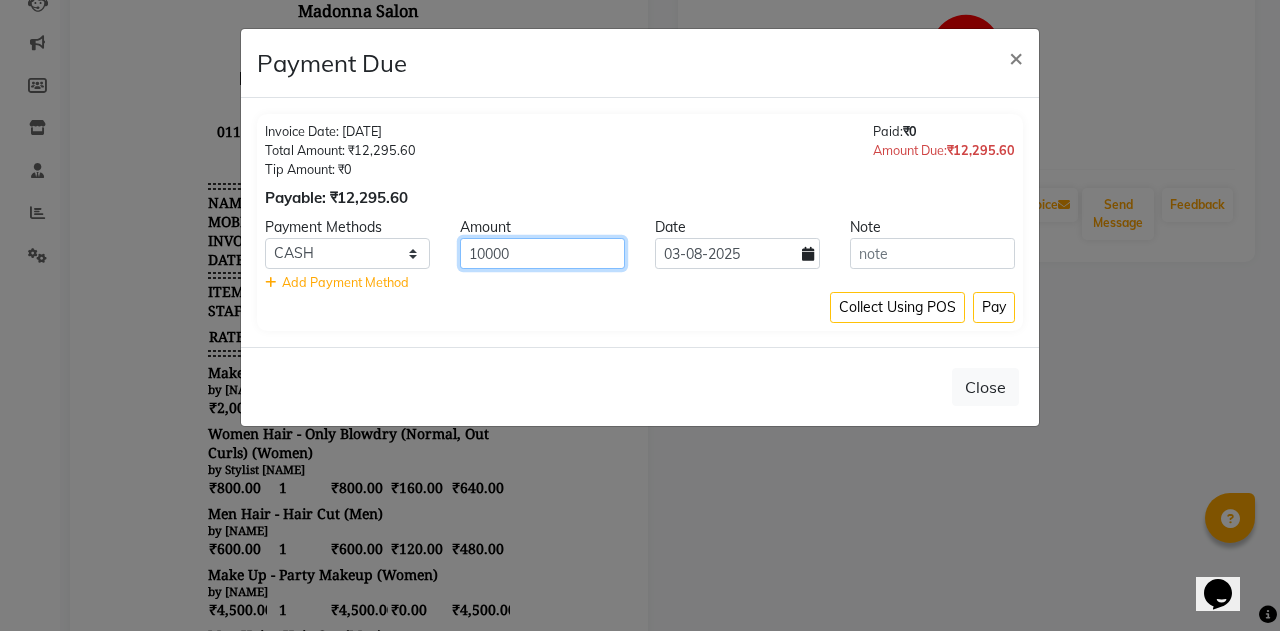 type on "10000" 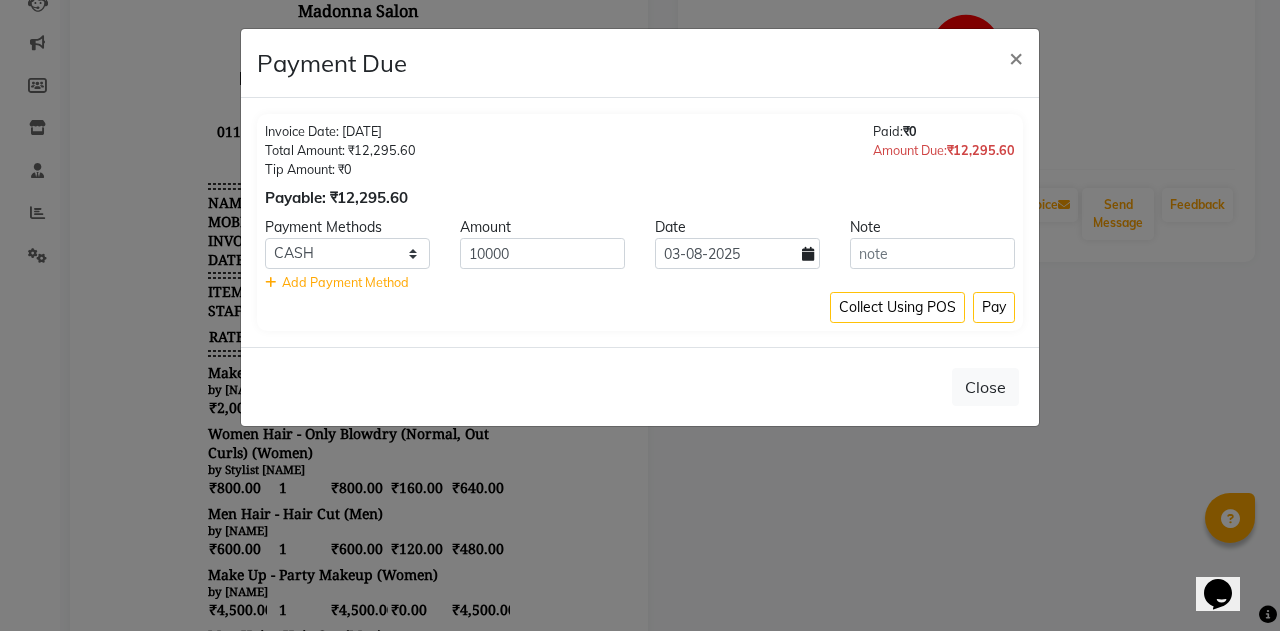 click on "Add Payment Method" 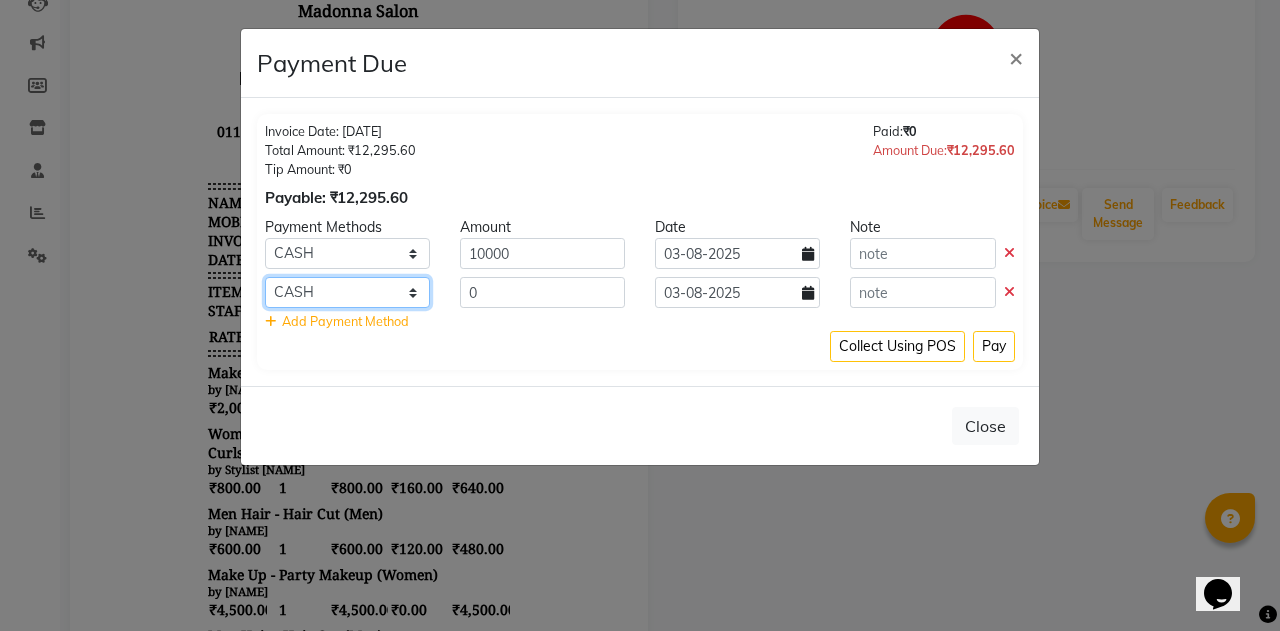 click on "CARD CASH Complimentary UPI GPay" 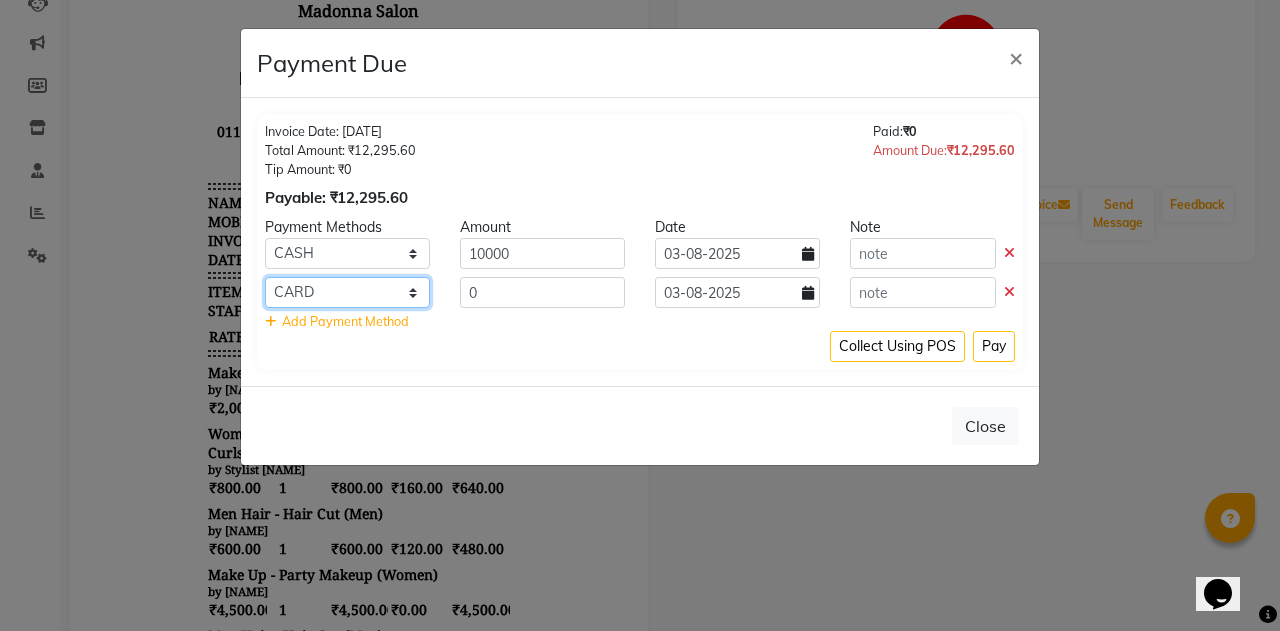 click on "CARD CASH Complimentary UPI GPay" 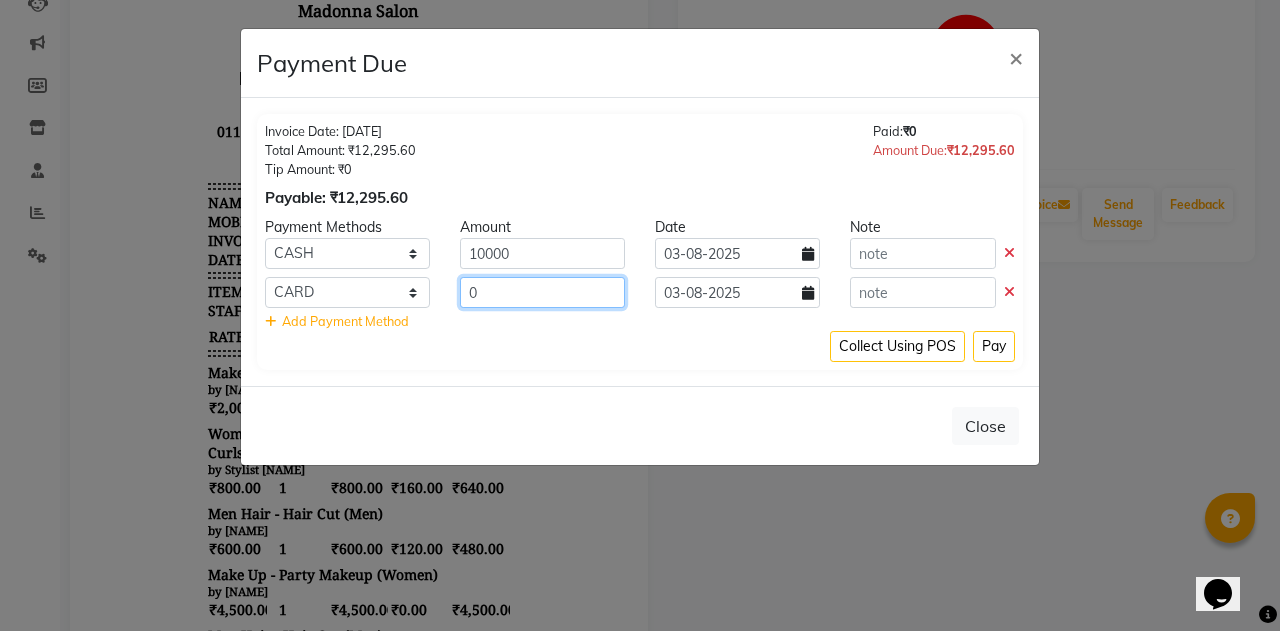 click on "0" 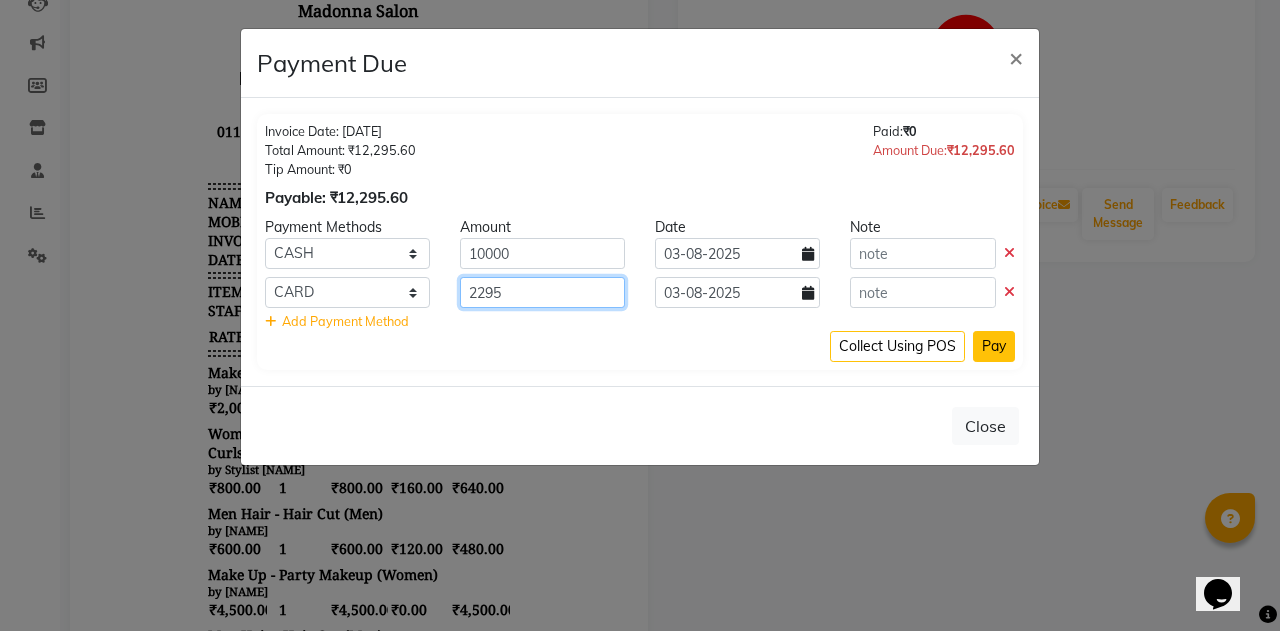 type on "2295" 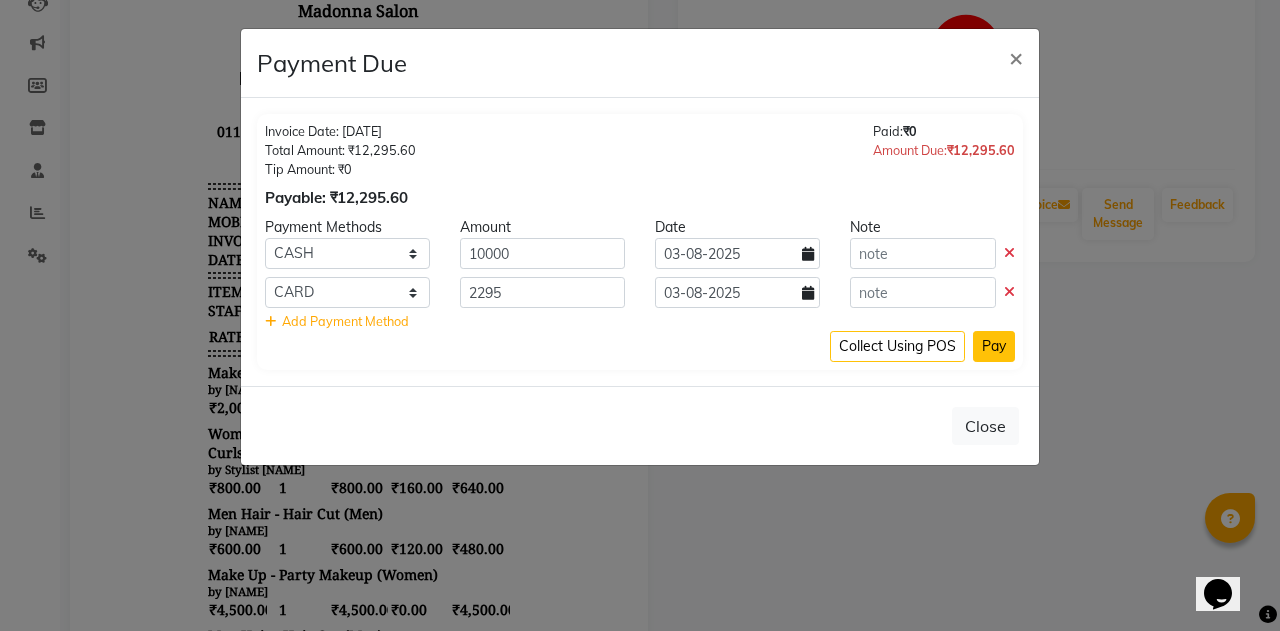 click on "Pay" 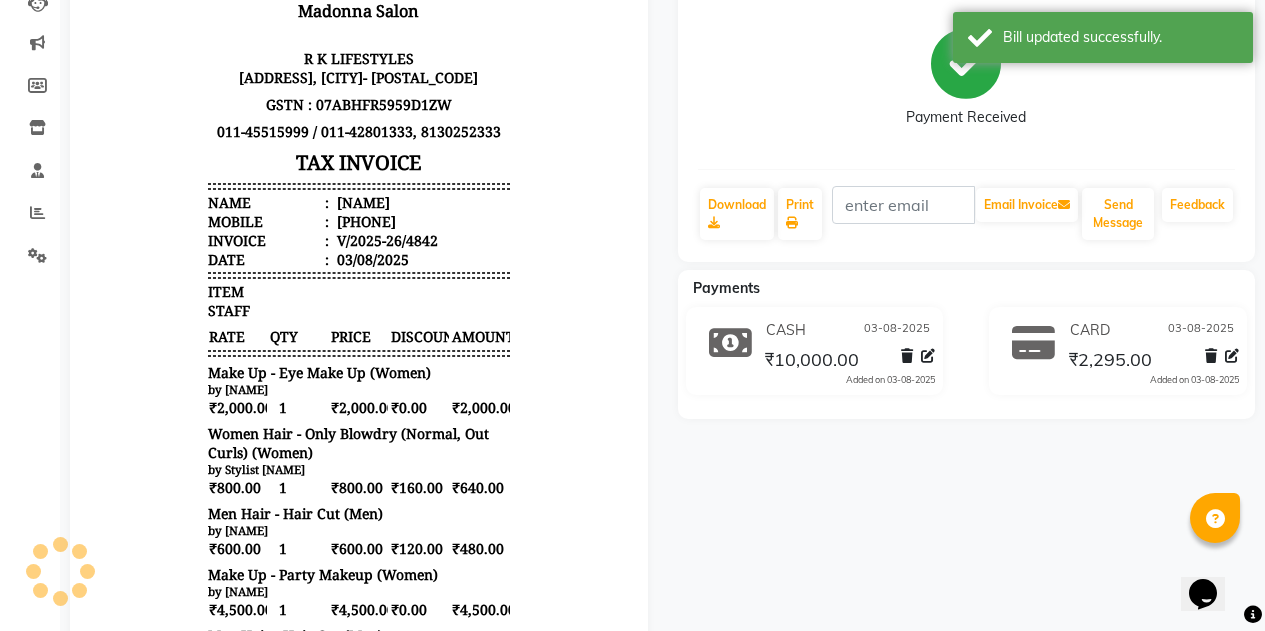 scroll, scrollTop: 0, scrollLeft: 0, axis: both 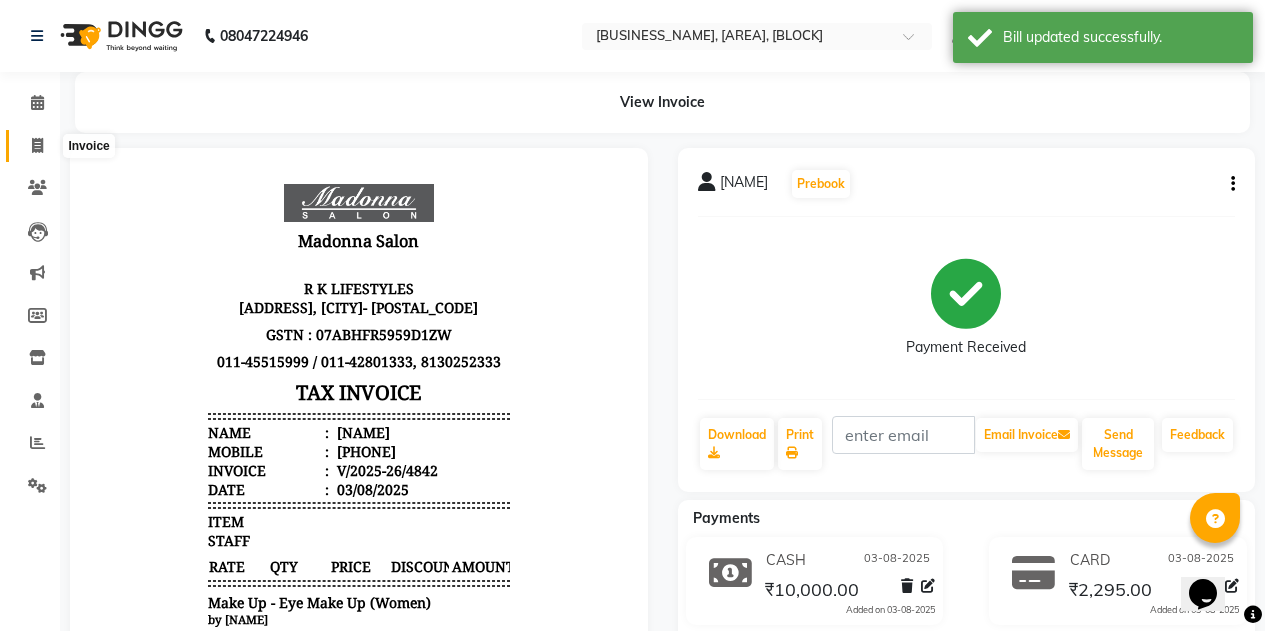 click 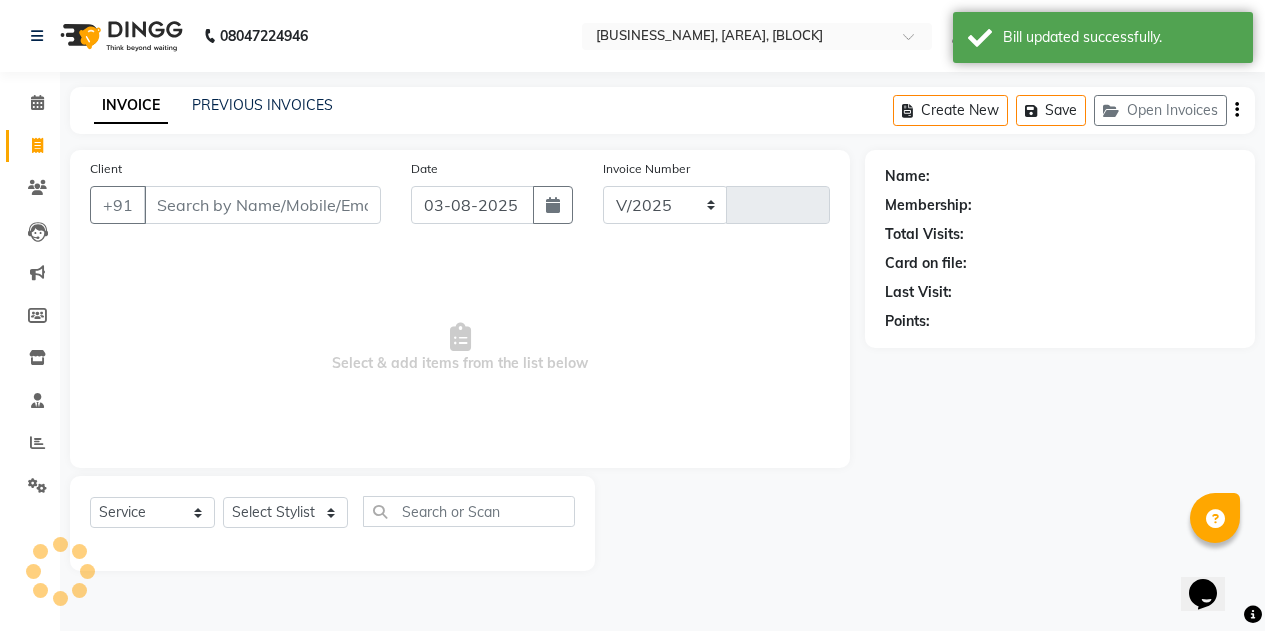 select on "6312" 